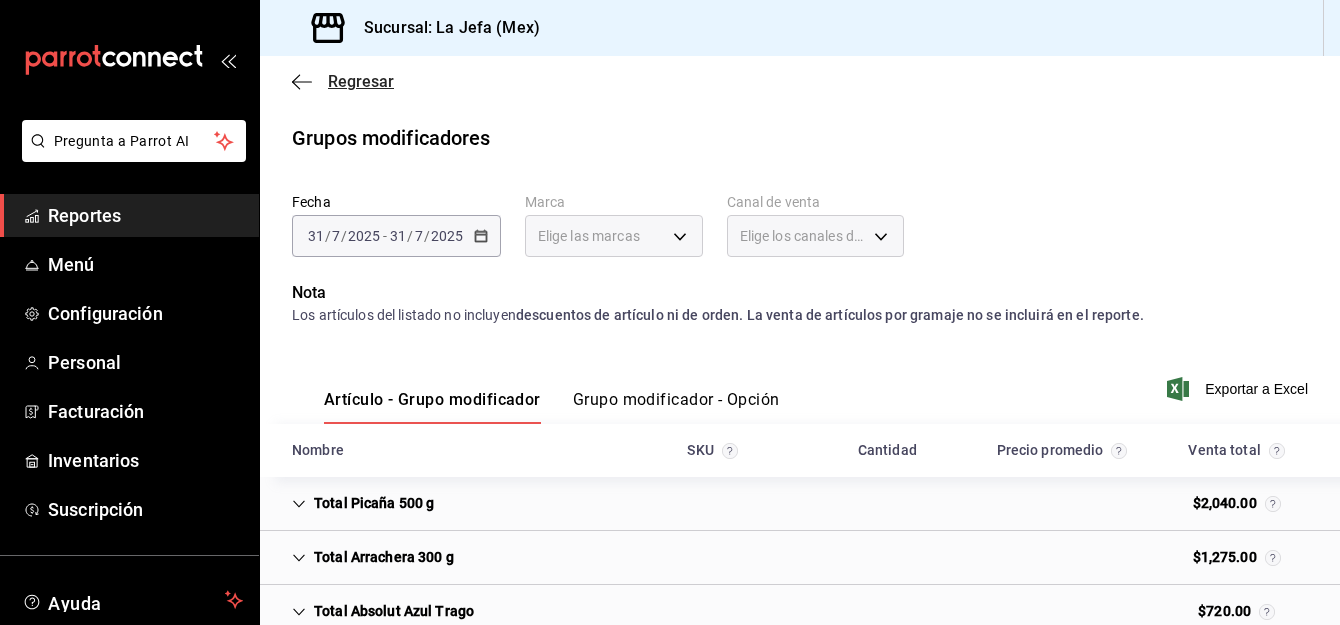 scroll, scrollTop: 0, scrollLeft: 0, axis: both 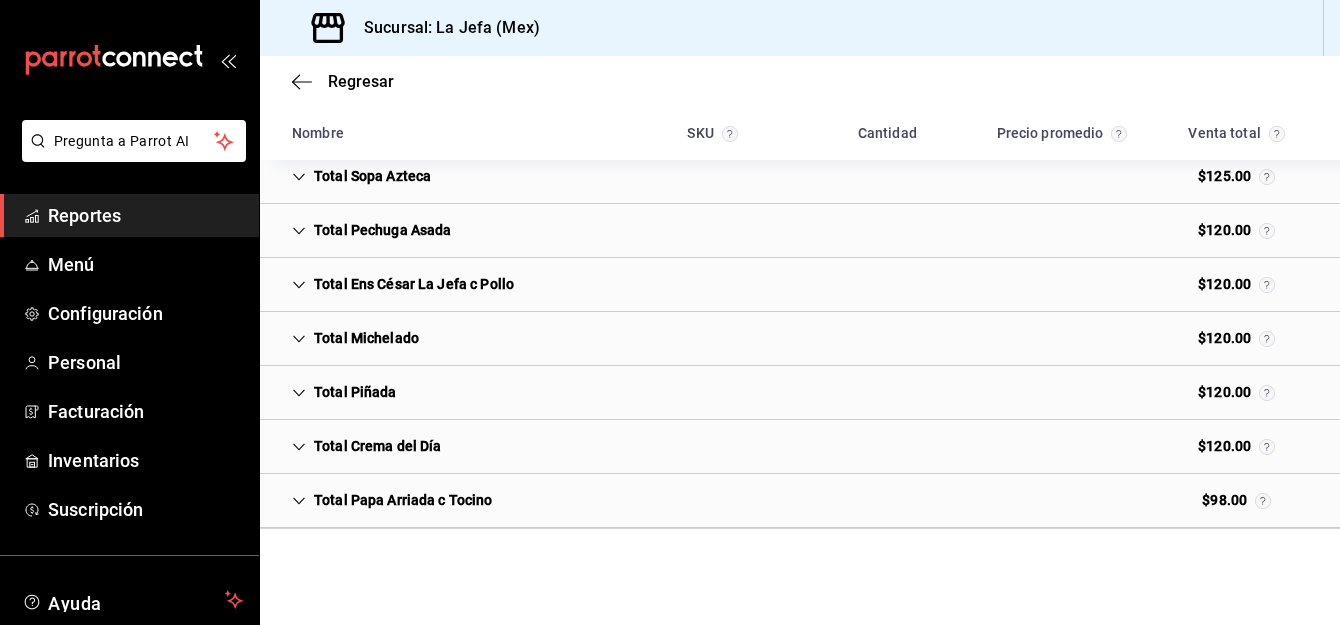 click on "Regresar" at bounding box center (800, 81) 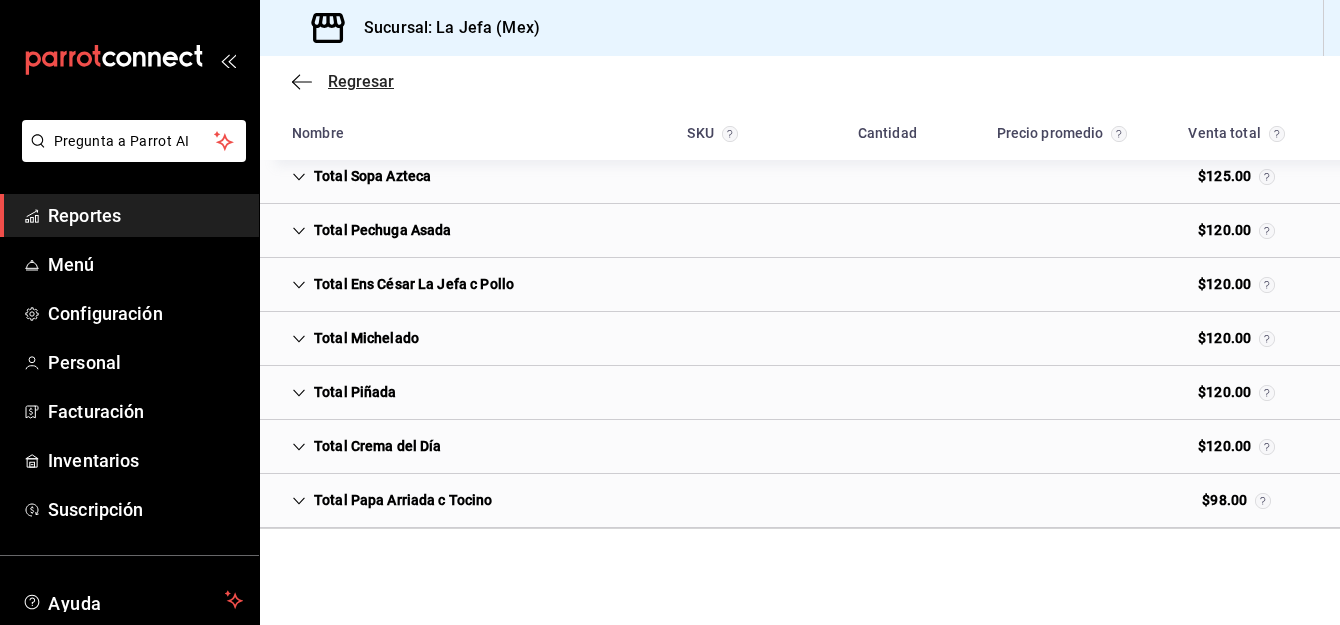 click 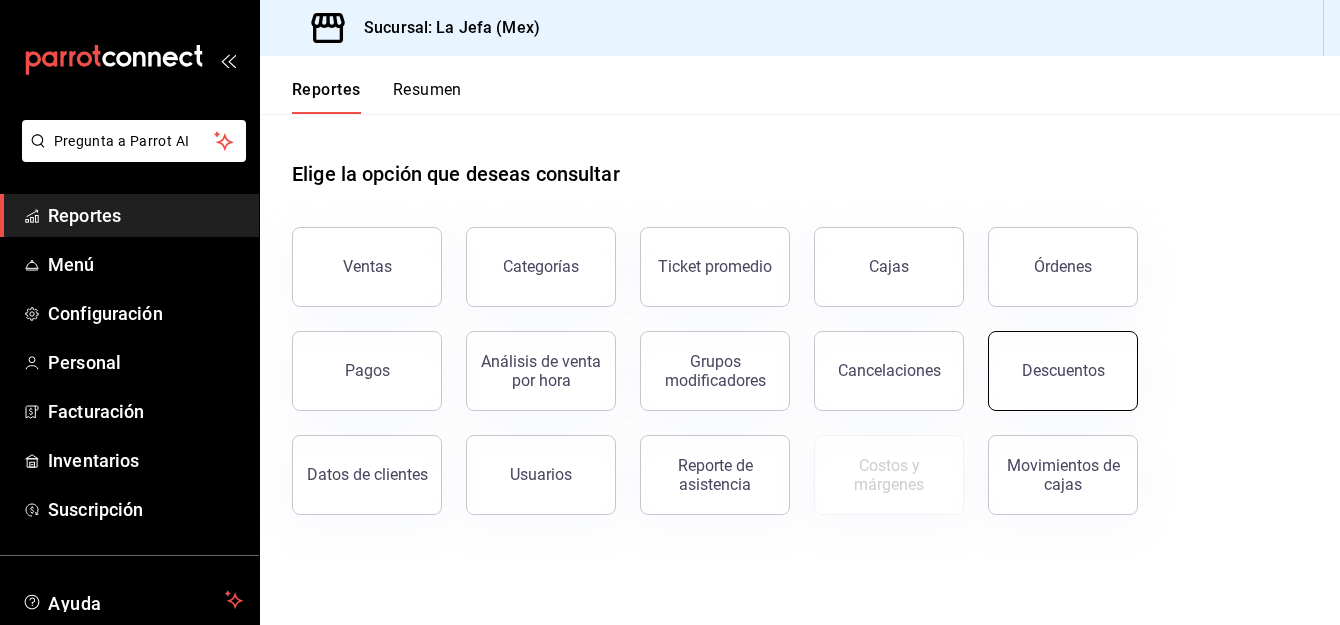 click on "Descuentos" at bounding box center (1063, 371) 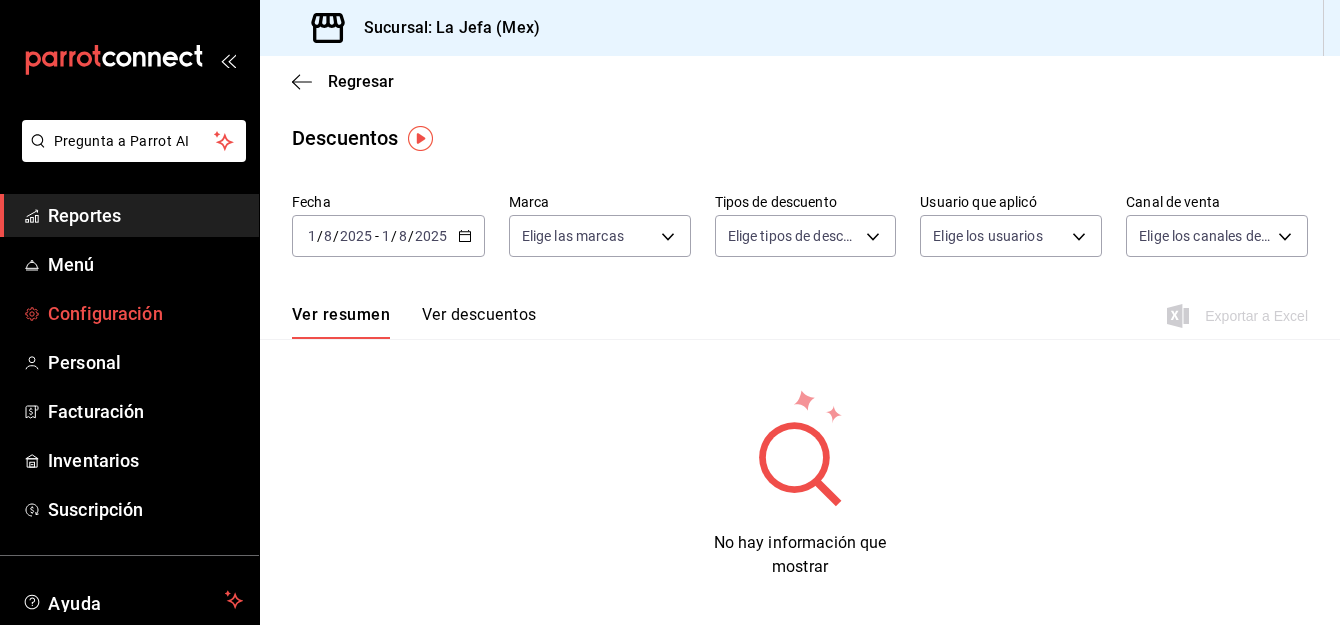 click on "Configuración" at bounding box center (145, 313) 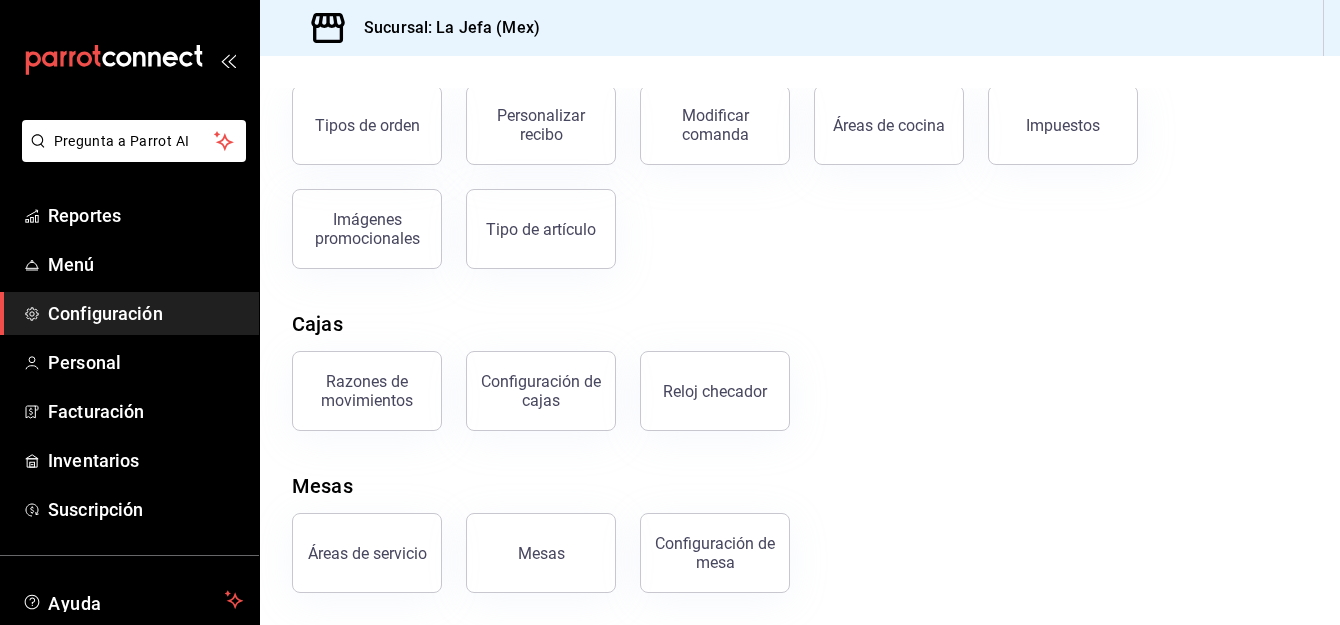 scroll, scrollTop: 212, scrollLeft: 0, axis: vertical 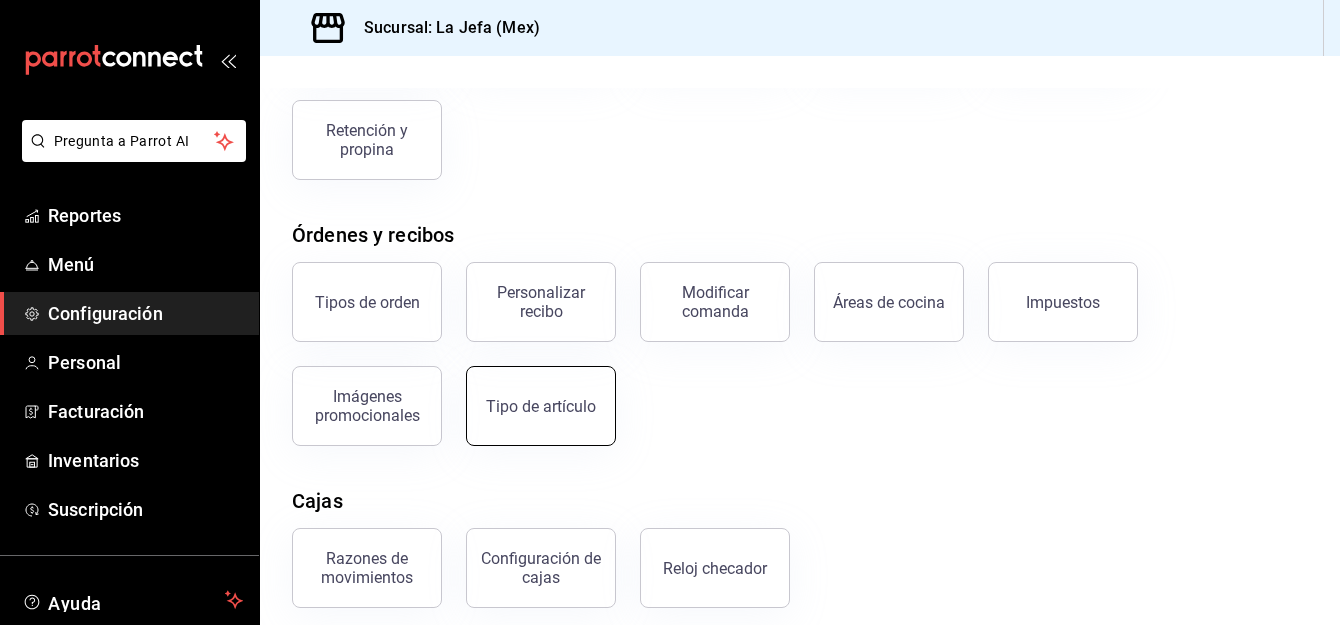 click on "Tipo de artículo" at bounding box center (541, 406) 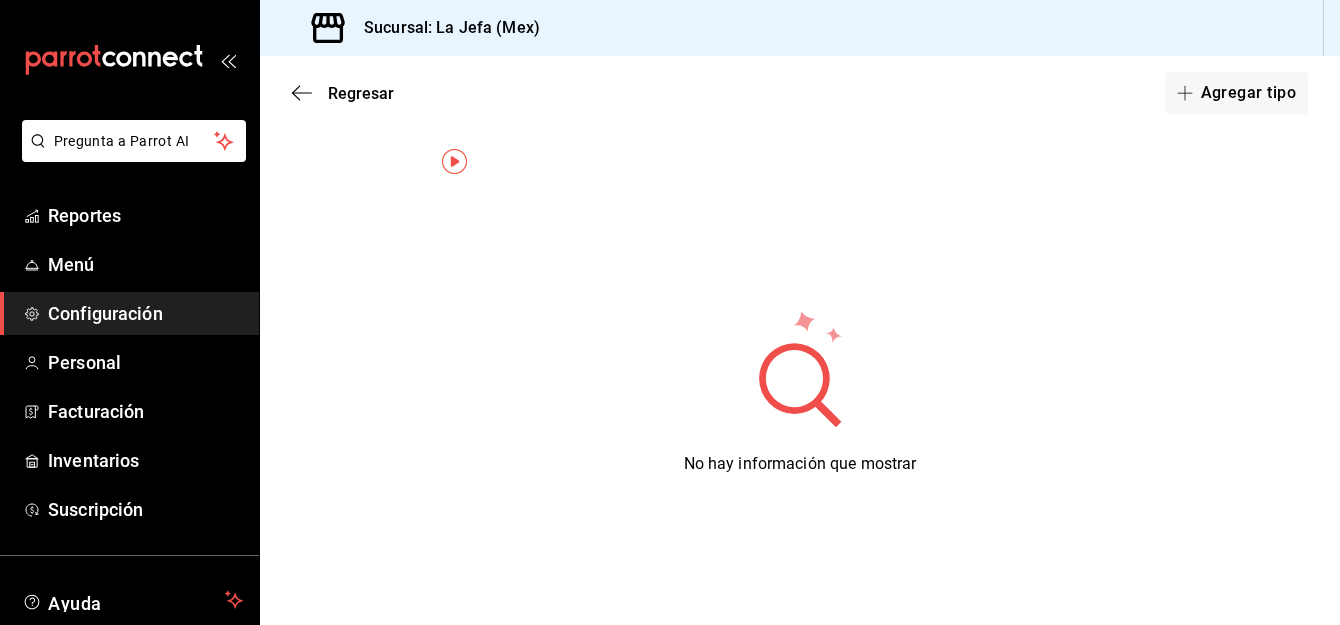 scroll, scrollTop: 0, scrollLeft: 0, axis: both 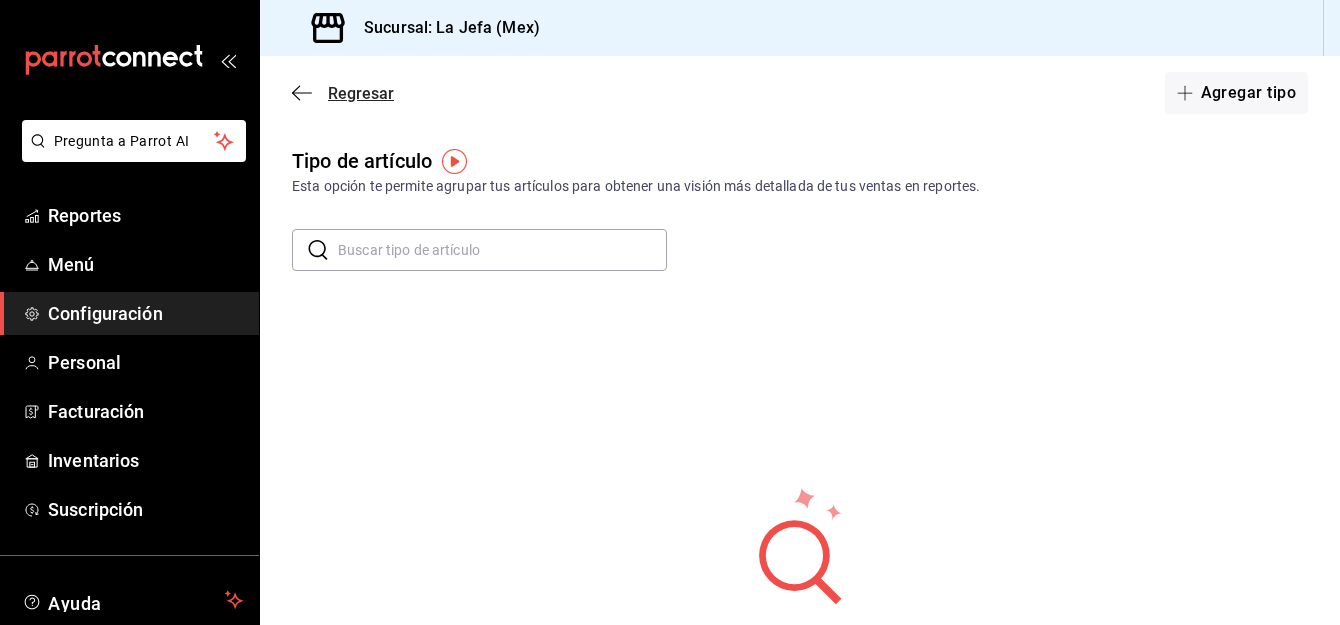 click 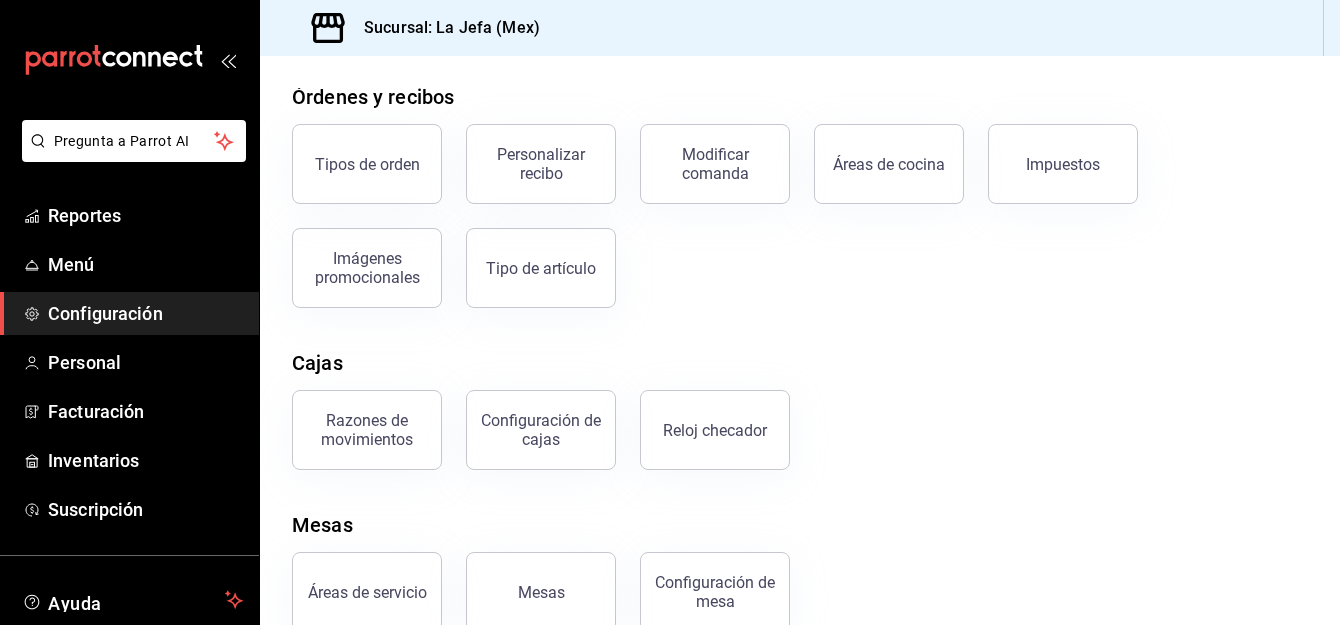 scroll, scrollTop: 359, scrollLeft: 0, axis: vertical 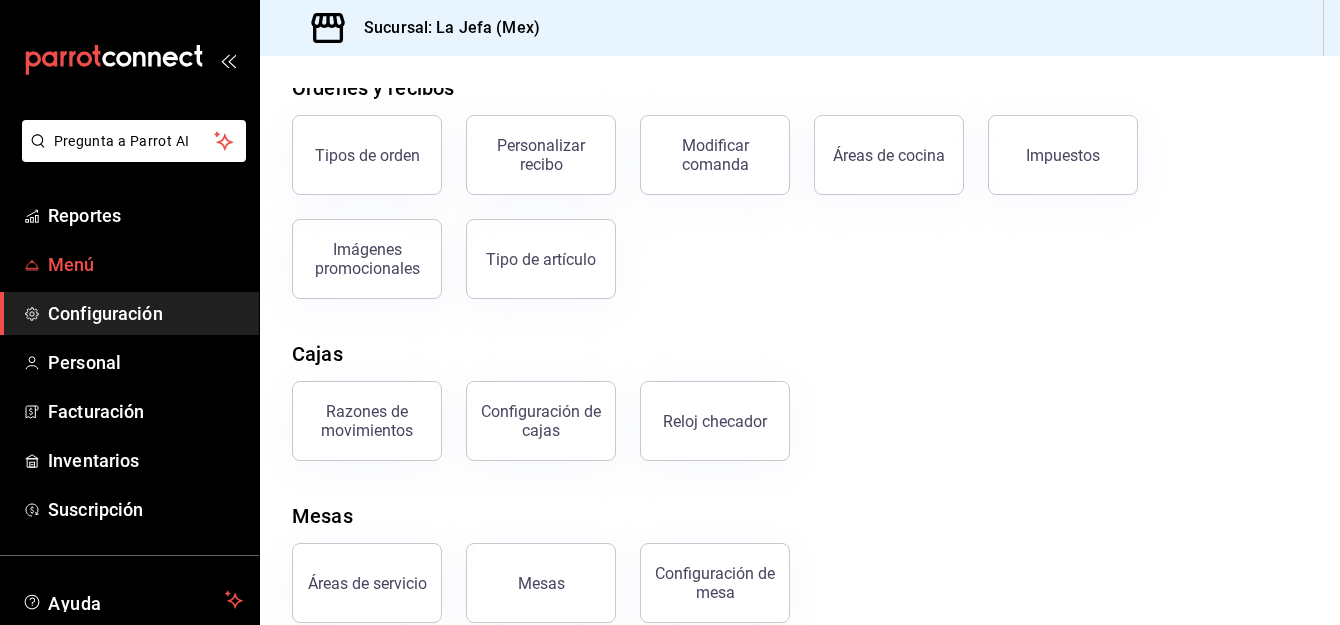 click on "Menú" at bounding box center (145, 264) 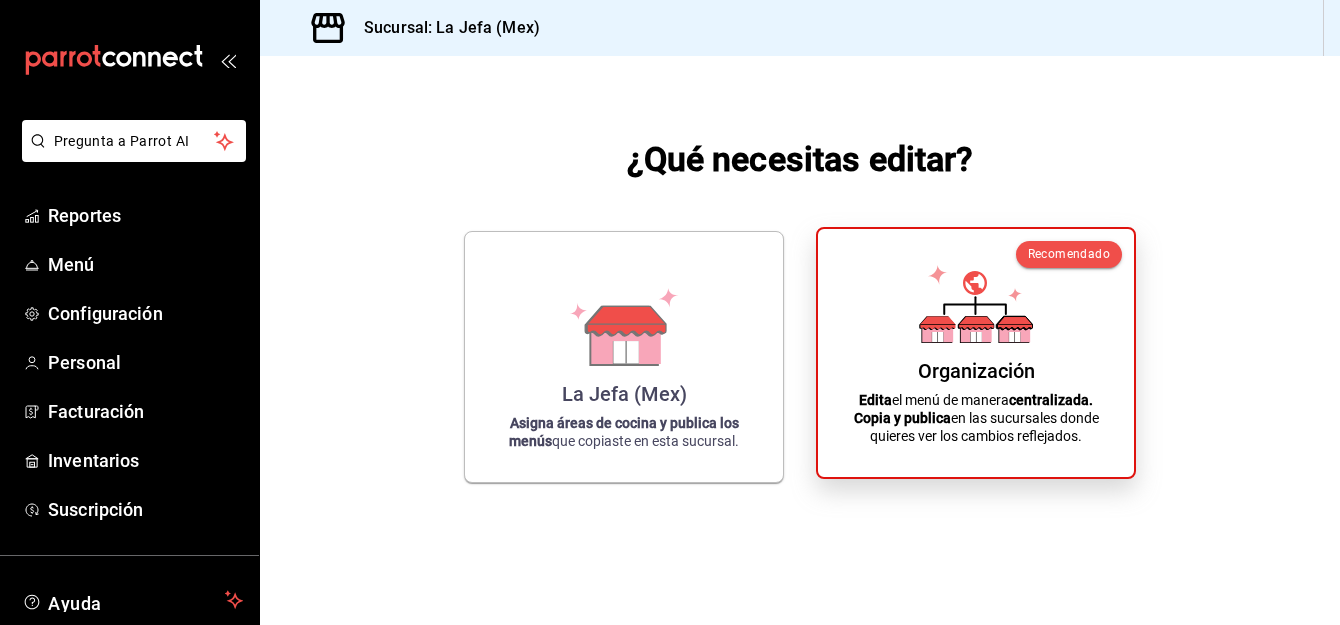 click on "Edita  el menú de manera  centralizada.     Copia y publica  en las sucursales donde quieres ver los cambios reflejados." at bounding box center (976, 418) 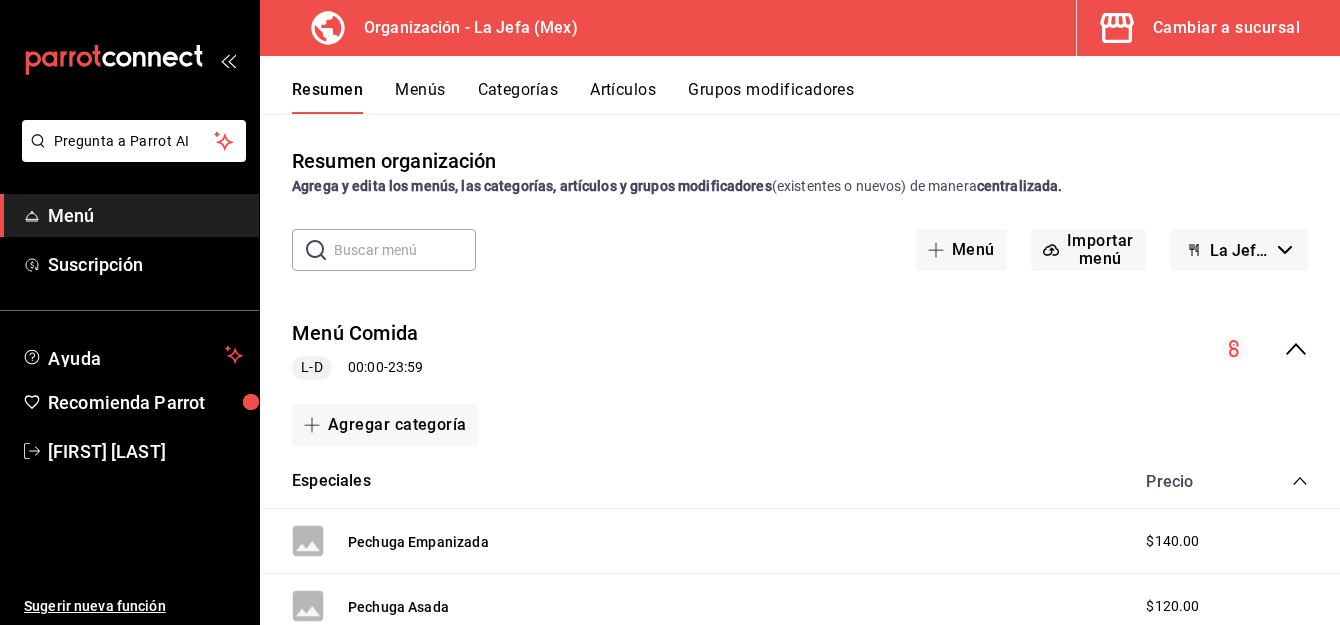 click on "Grupos modificadores" at bounding box center (771, 97) 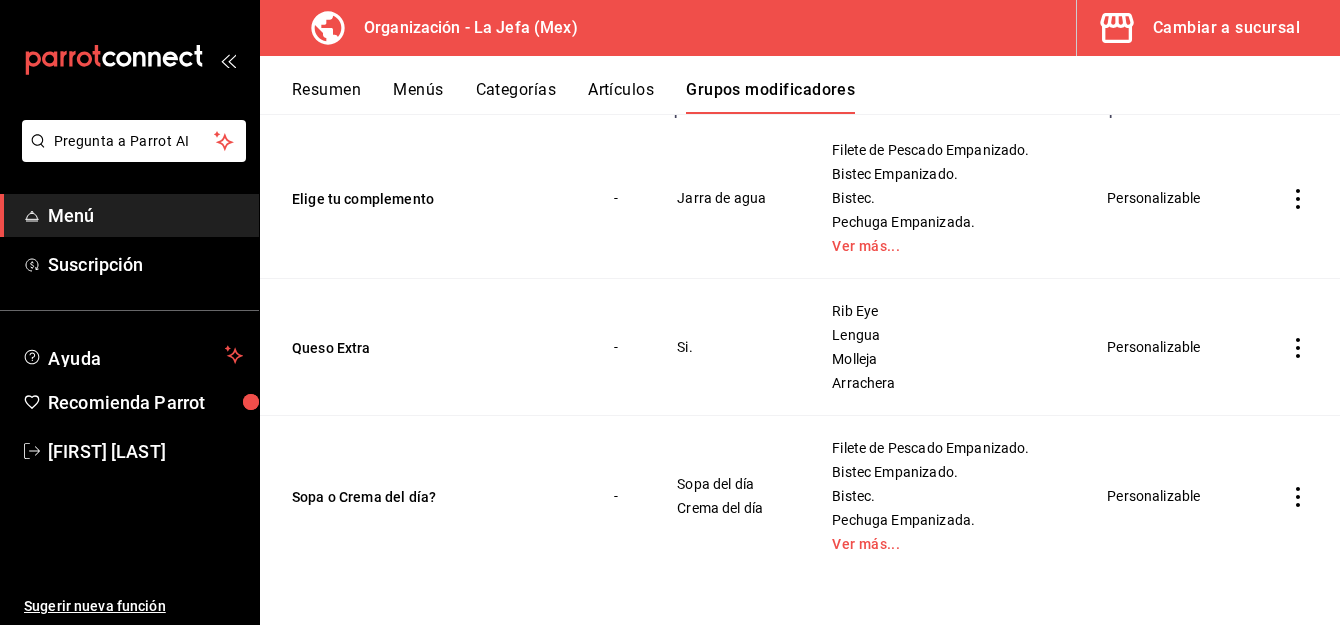 scroll, scrollTop: 0, scrollLeft: 0, axis: both 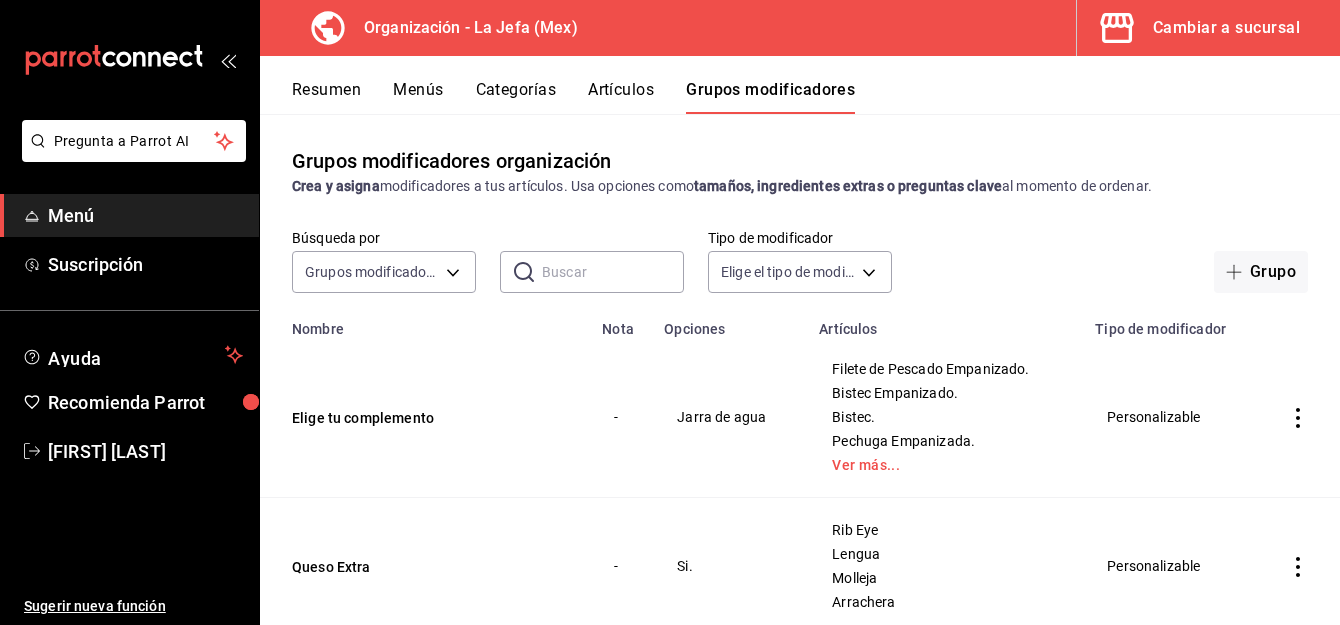 click on "Cambiar a sucursal" at bounding box center [1226, 28] 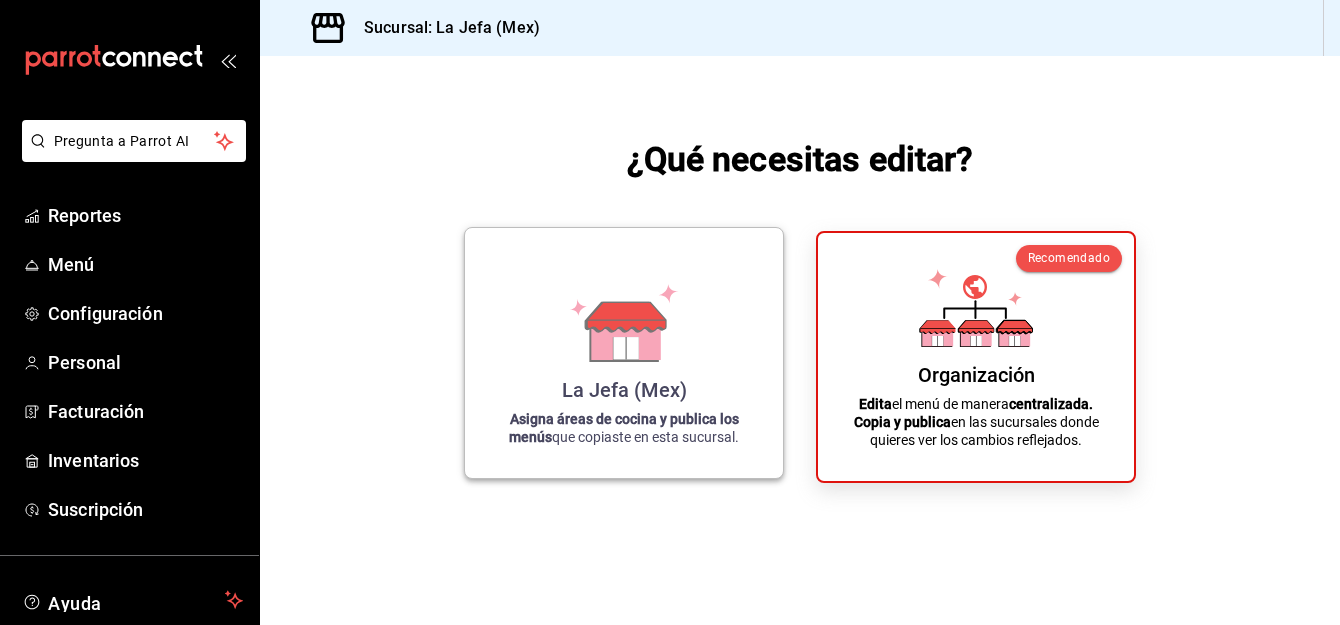 click on "La Jefa (Mex) Asigna áreas de cocina y publica los menús que copiaste en esta sucursal." at bounding box center (624, 353) 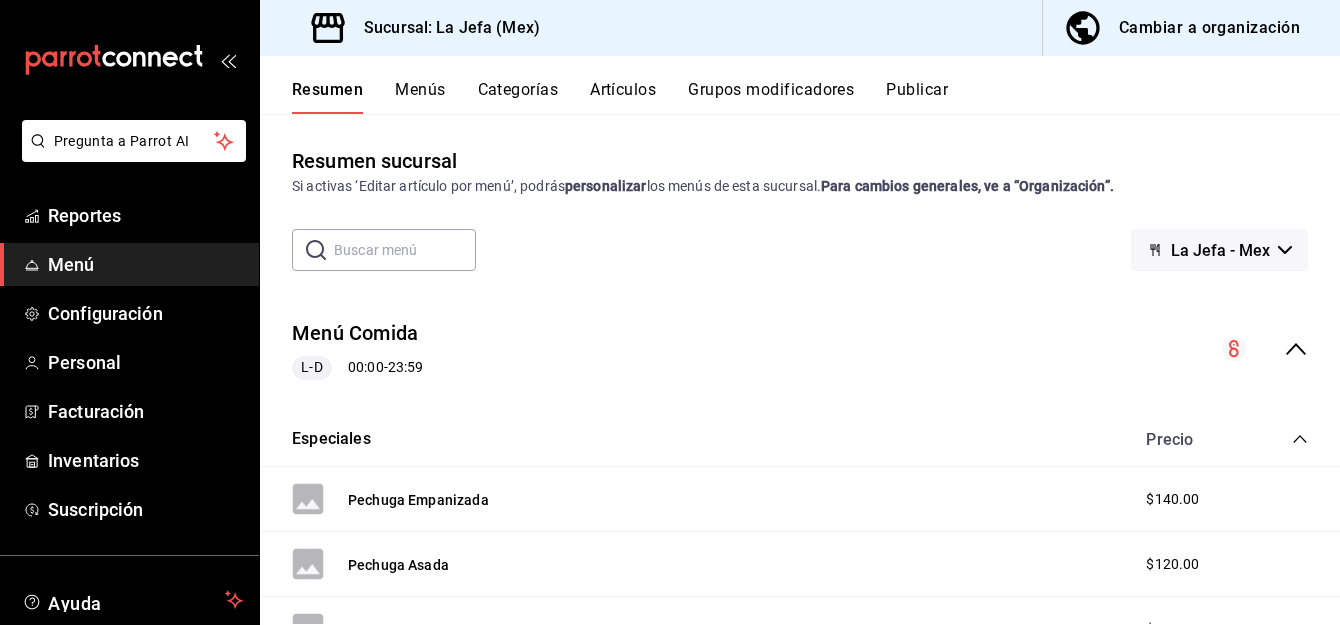 click on "Menús" at bounding box center [420, 97] 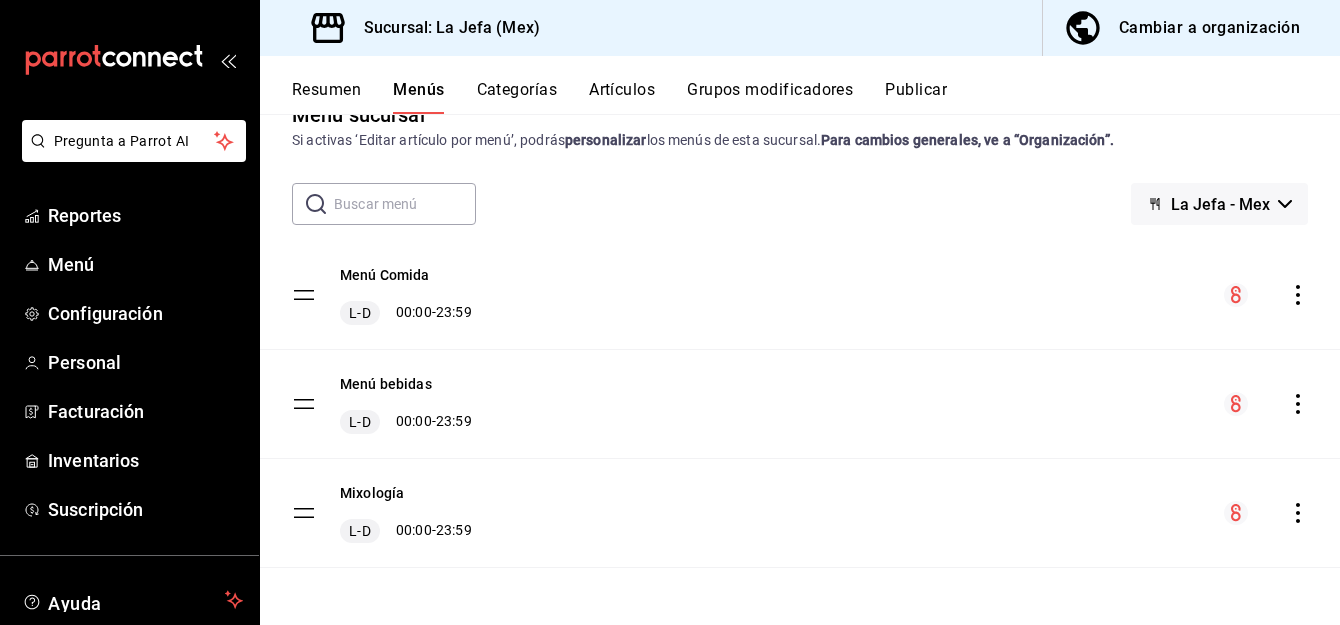 scroll, scrollTop: 0, scrollLeft: 0, axis: both 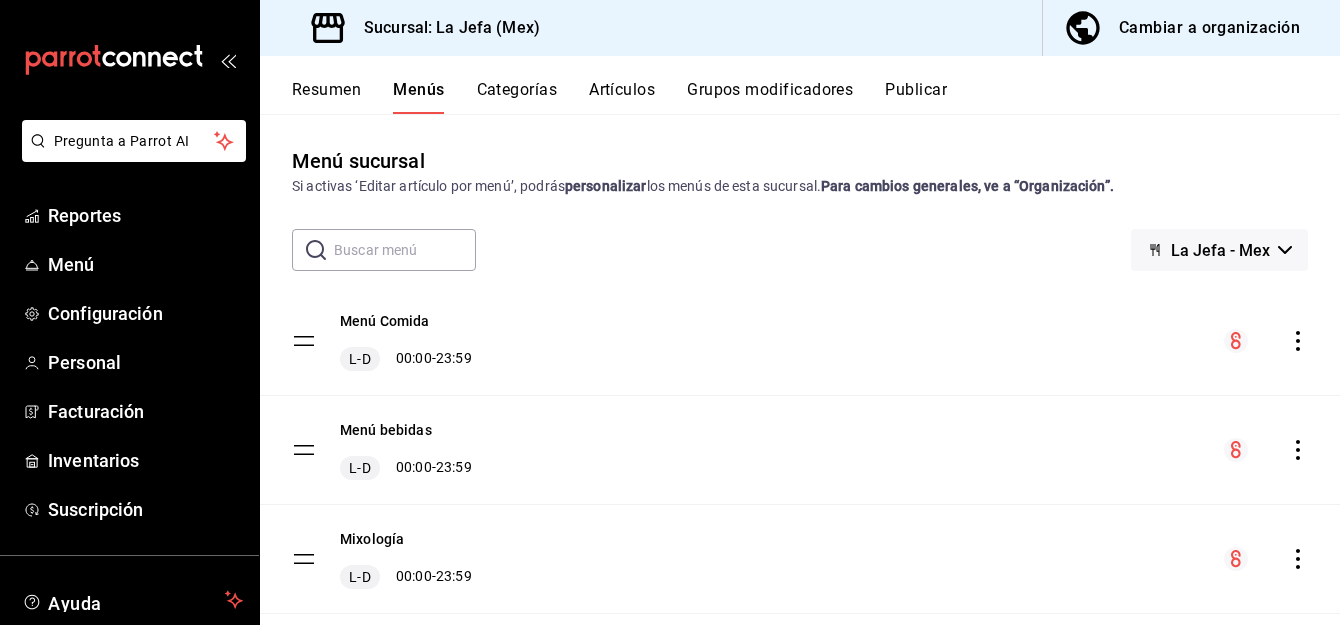 click on "Categorías" at bounding box center (517, 97) 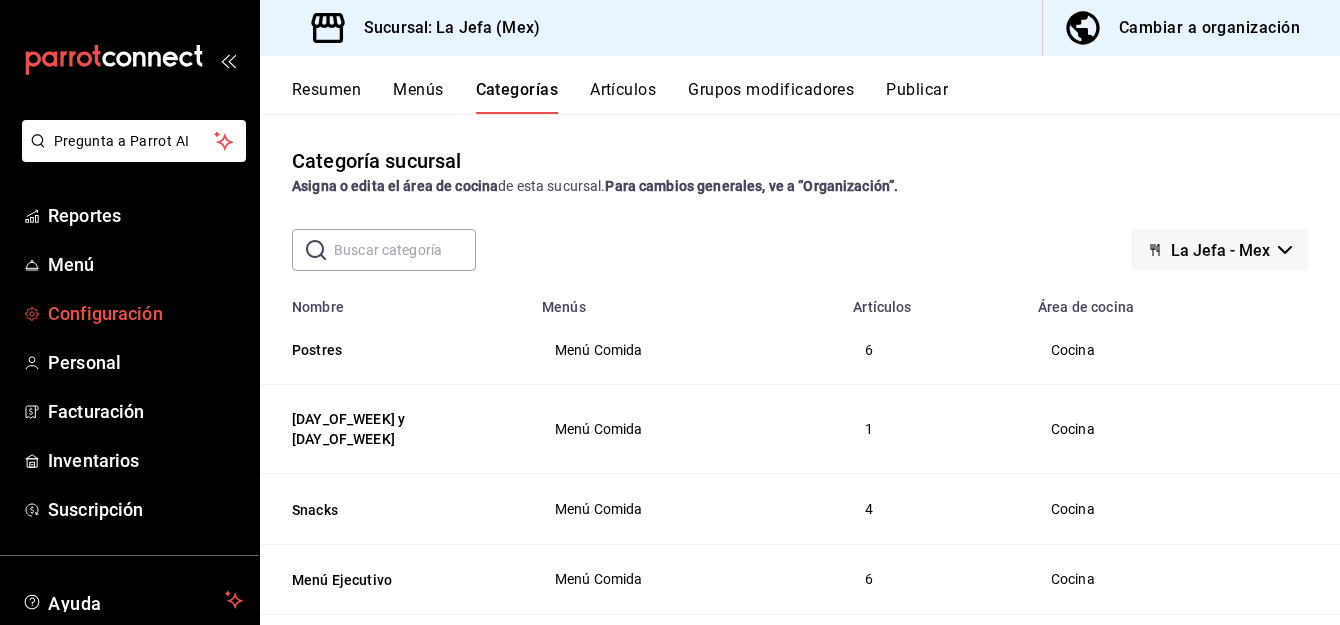 click on "Configuración" at bounding box center [145, 313] 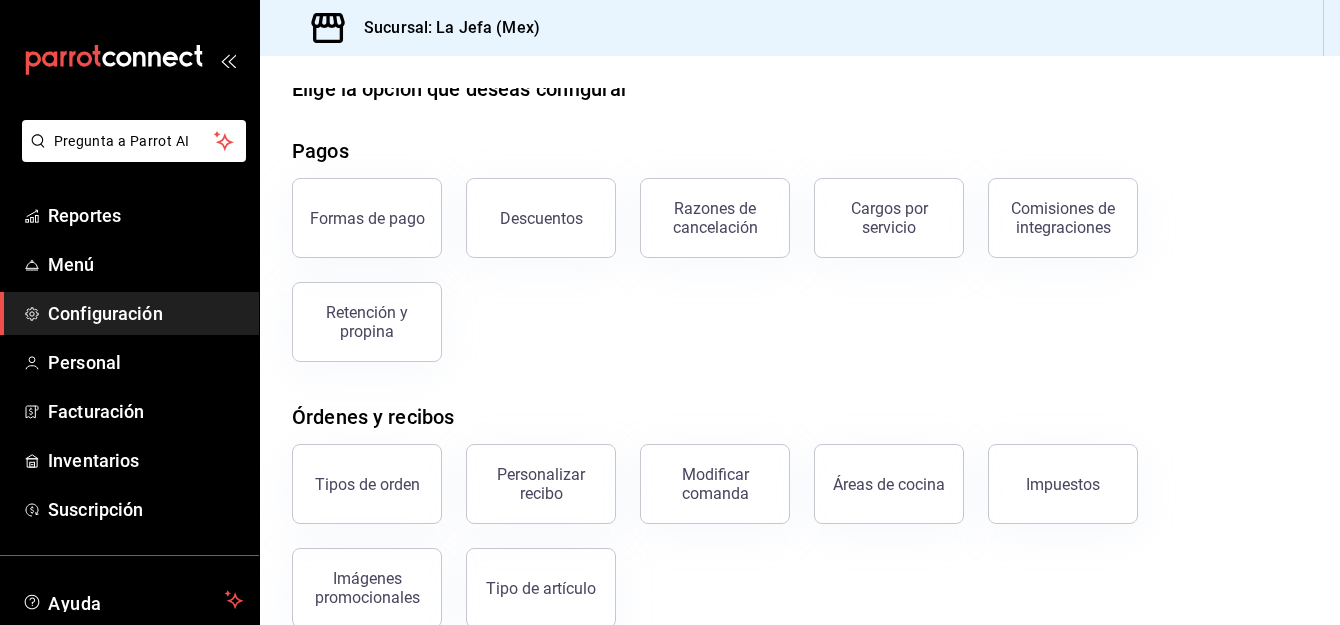 scroll, scrollTop: 28, scrollLeft: 0, axis: vertical 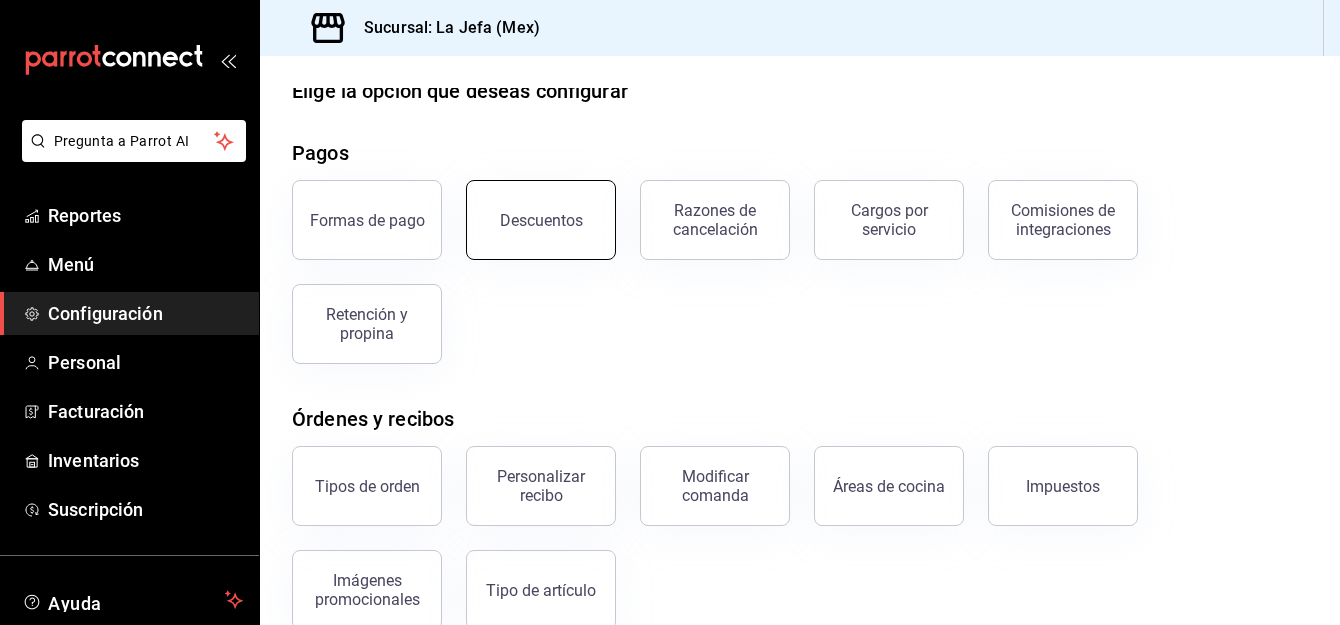 click on "Descuentos" at bounding box center (541, 220) 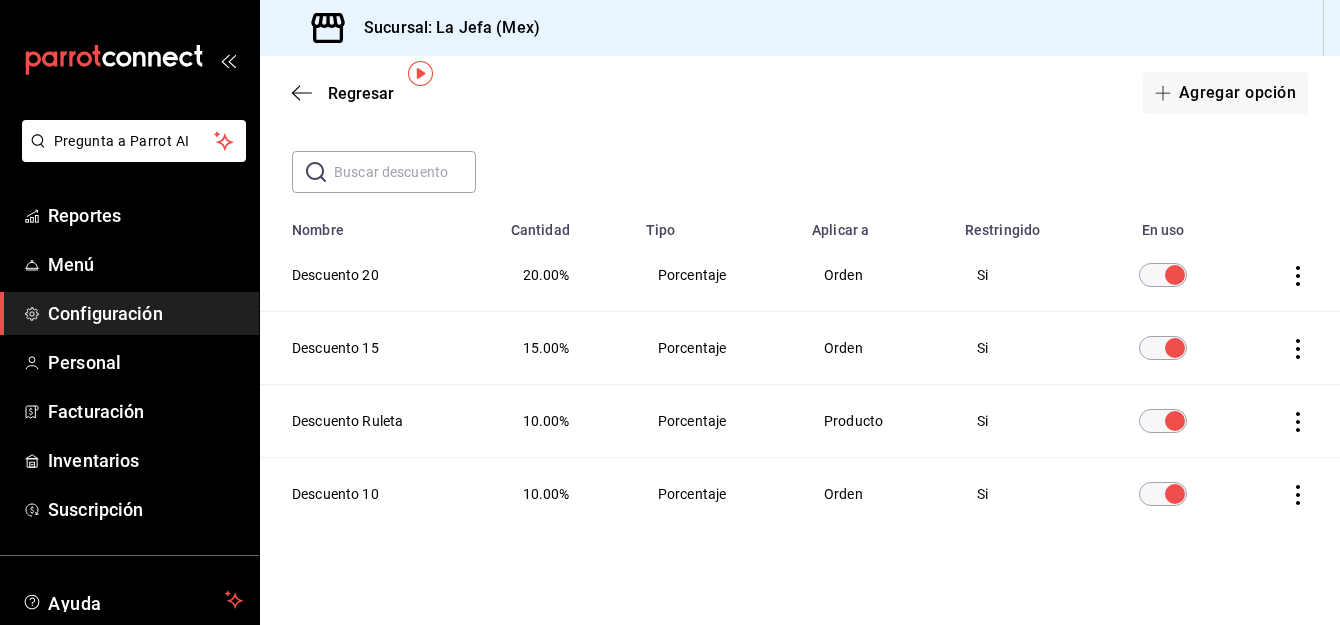 scroll, scrollTop: 88, scrollLeft: 0, axis: vertical 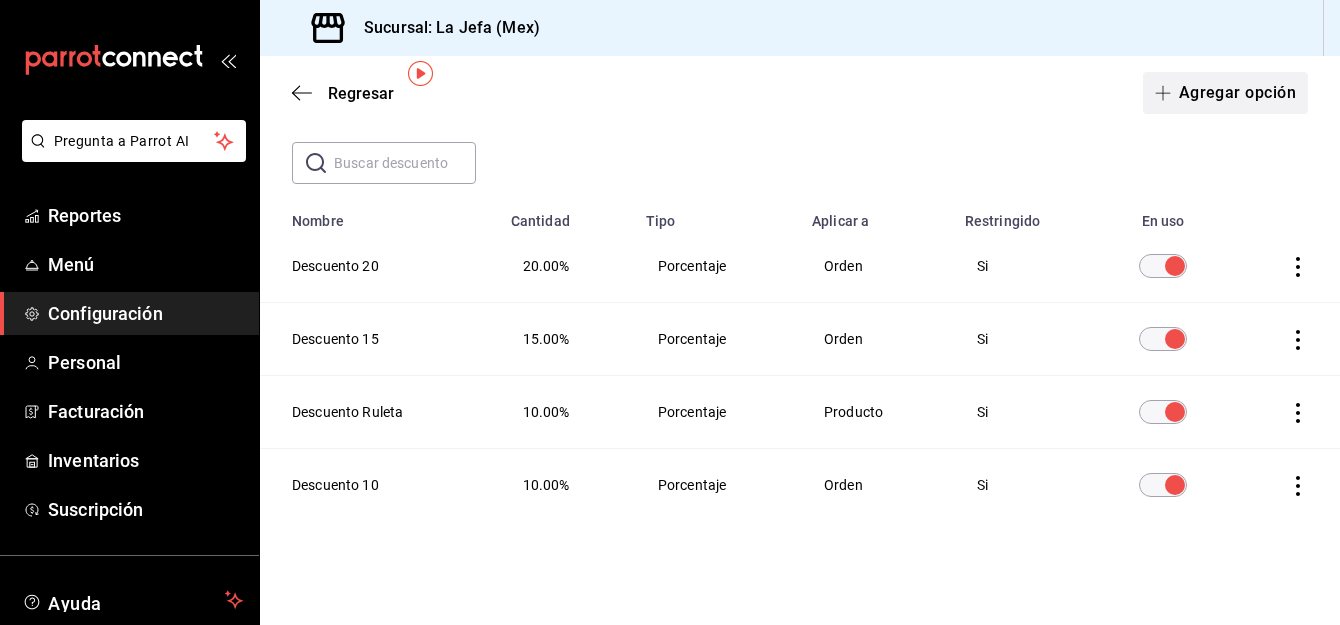 click on "Agregar opción" at bounding box center [1225, 93] 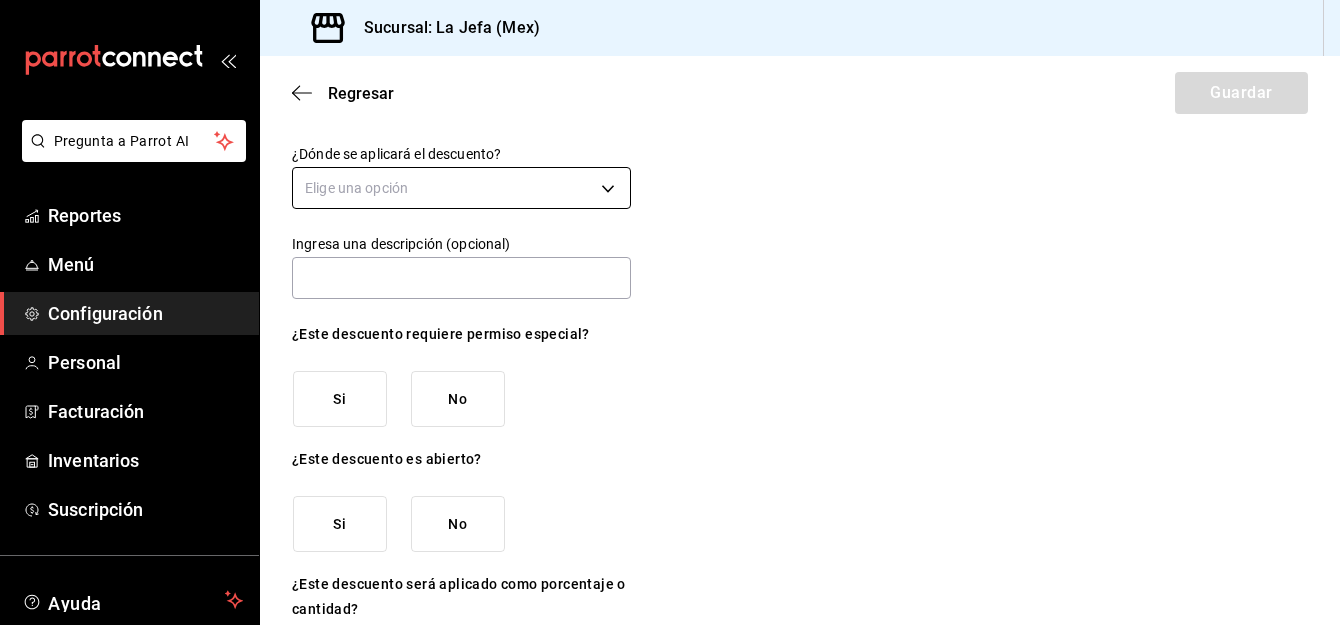 click on "Pregunta a Parrot AI Reportes Menú Configuración Personal Facturación Inventarios Suscripción Ayuda Recomienda Parrot [FIRST] [LAST] Sugerir nueva función Sucursal: La Jefa (Mex) Regresar Guardar ¿Cómo se va a llamar? ¿Dónde se aplicará el descuento? Elige una opción Ingresa una descripción (opcional) ¿Este descuento requiere permiso especial? Si No ¿Este descuento es abierto? Si No ¿Este descuento será aplicado como porcentaje o cantidad? Porcentaje Cantidad GANA 1 MES GRATIS EN TU SUSCRIPCIÓN AQUÍ ¿Recuerdas cómo empezó tu restaurante? Hoy puedes ayudar a un colega a tener el mismo cambio que tú viviste. Recomienda Parrot directamente desde tu Portal Administrador. Es fácil y rápido. 🎁 Por cada restaurante que se una, ganas 1 mes gratis. Pregunta a Parrot AI Reportes Menú Configuración Personal Facturación Inventarios Suscripción Ayuda Recomienda Parrot [FIRST] [LAST] Sugerir nueva función Visitar centro de ayuda (81) 2046 6363" at bounding box center (670, 312) 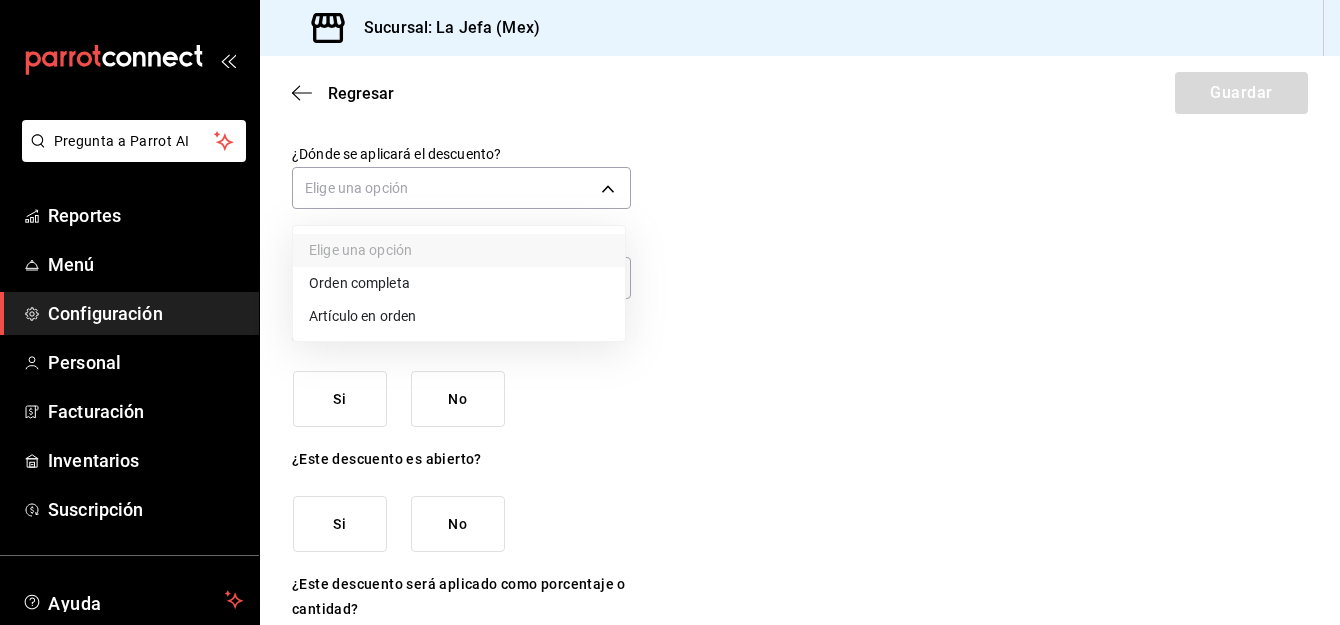 click on "Artículo en orden" at bounding box center [459, 316] 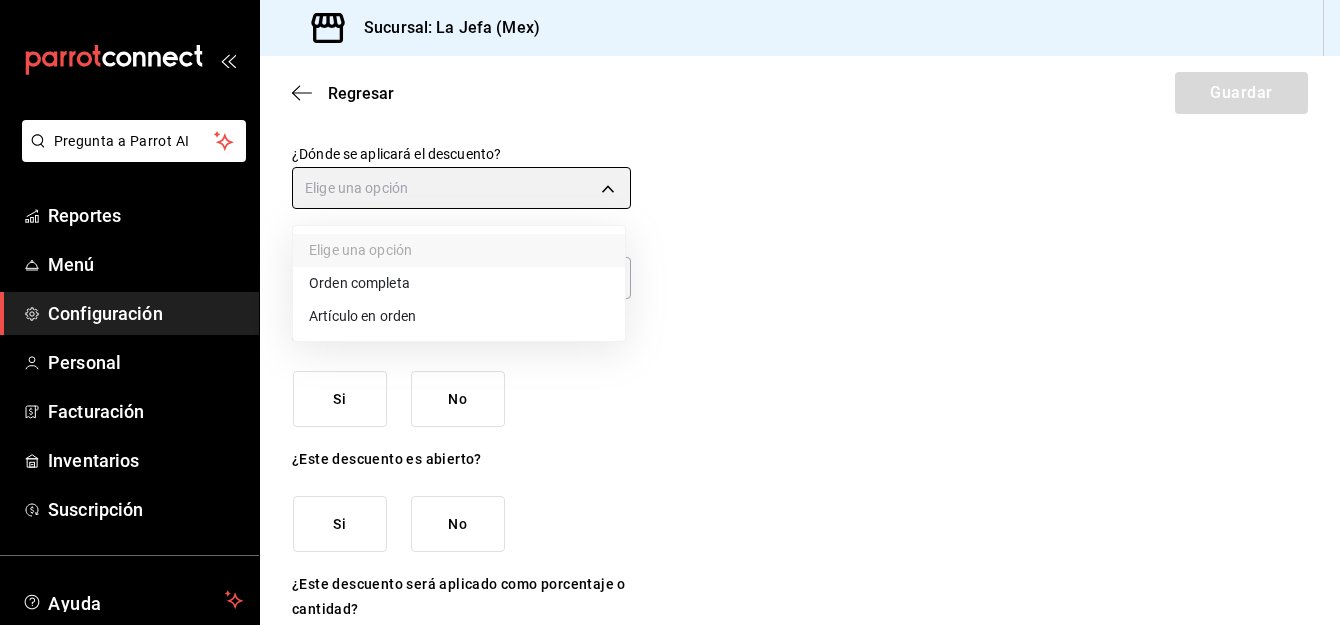 type on "ORDER_ITEM" 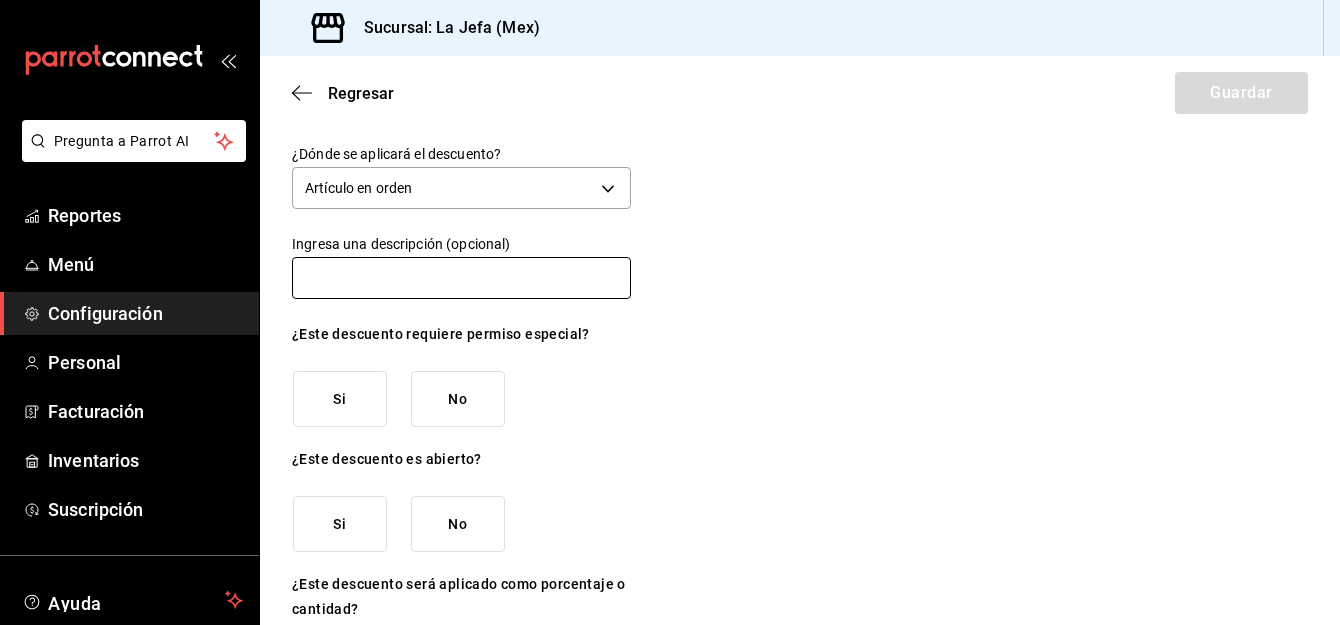 click at bounding box center [461, 278] 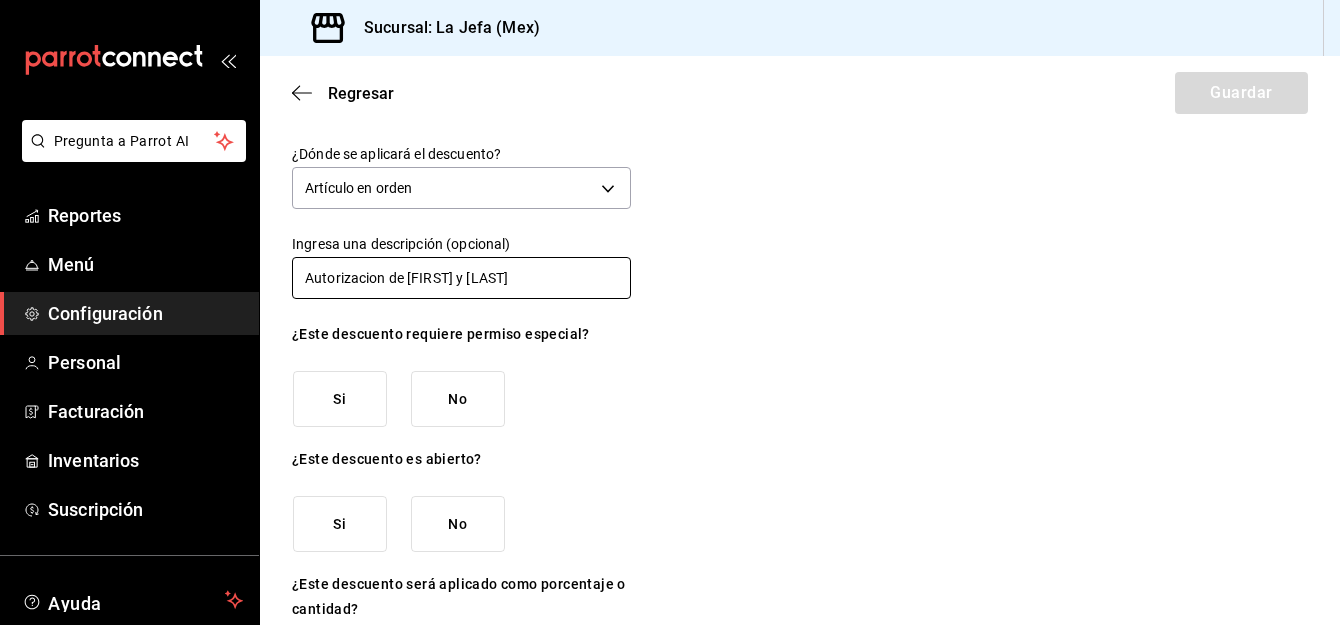type on "Autorizacion de [FIRST] y [LAST]" 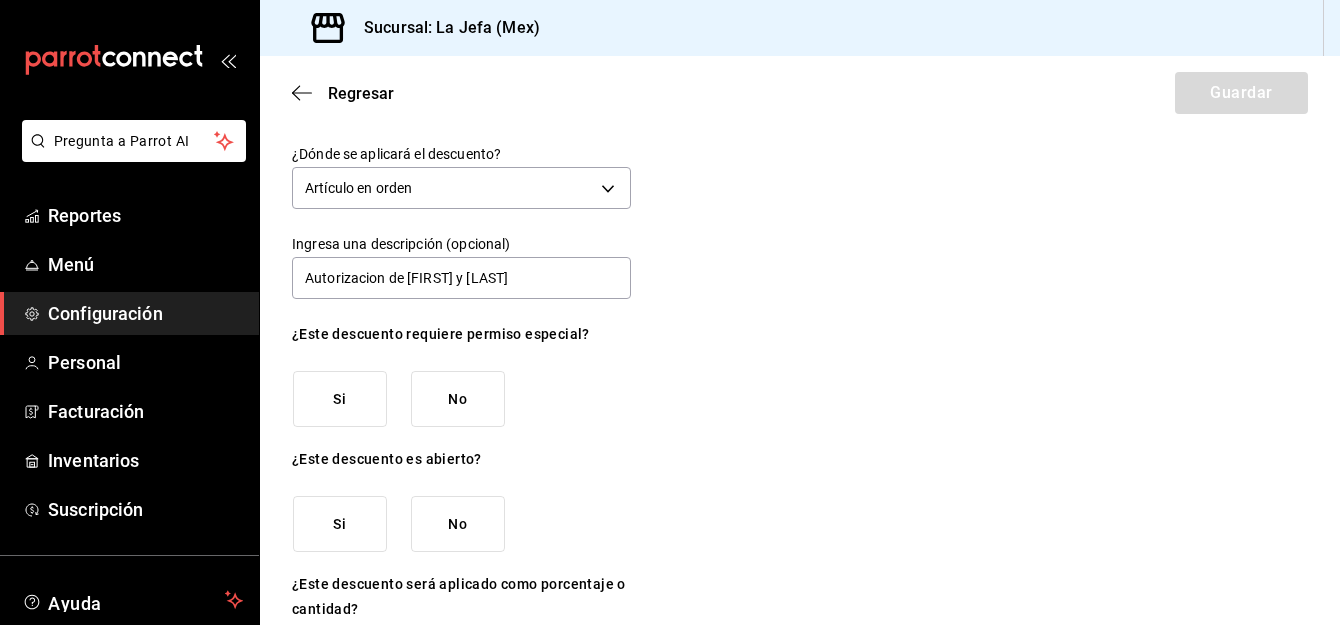 click on "Si" at bounding box center (340, 399) 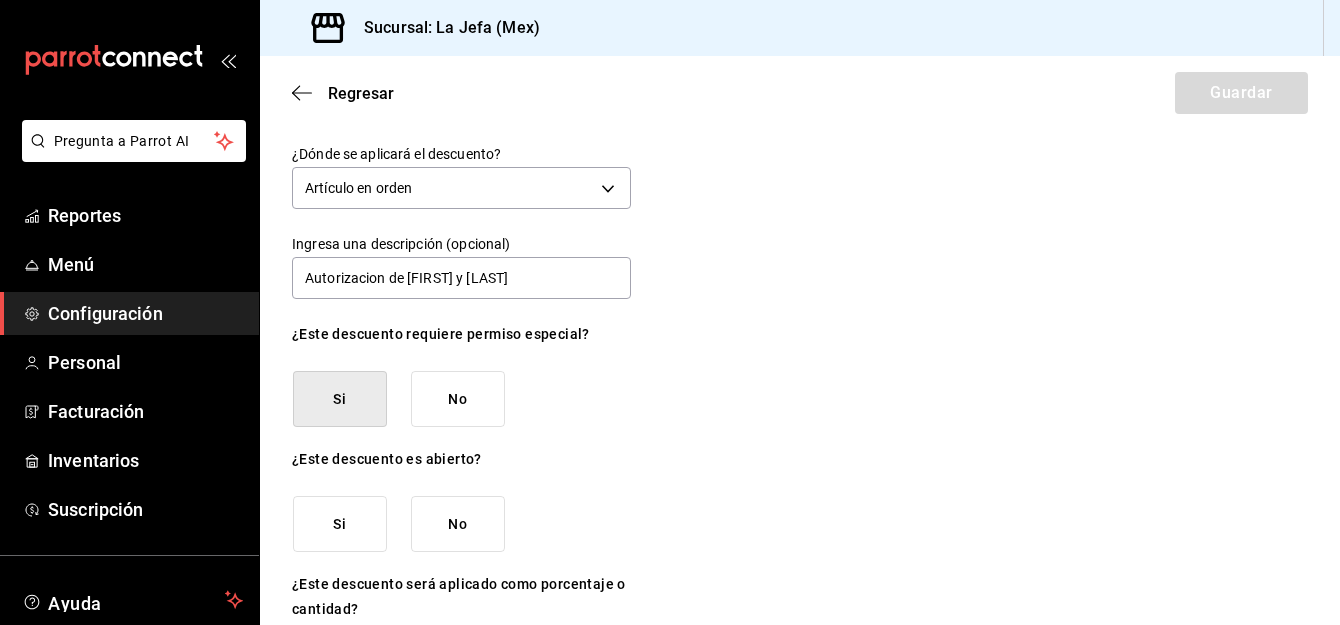 scroll, scrollTop: 197, scrollLeft: 0, axis: vertical 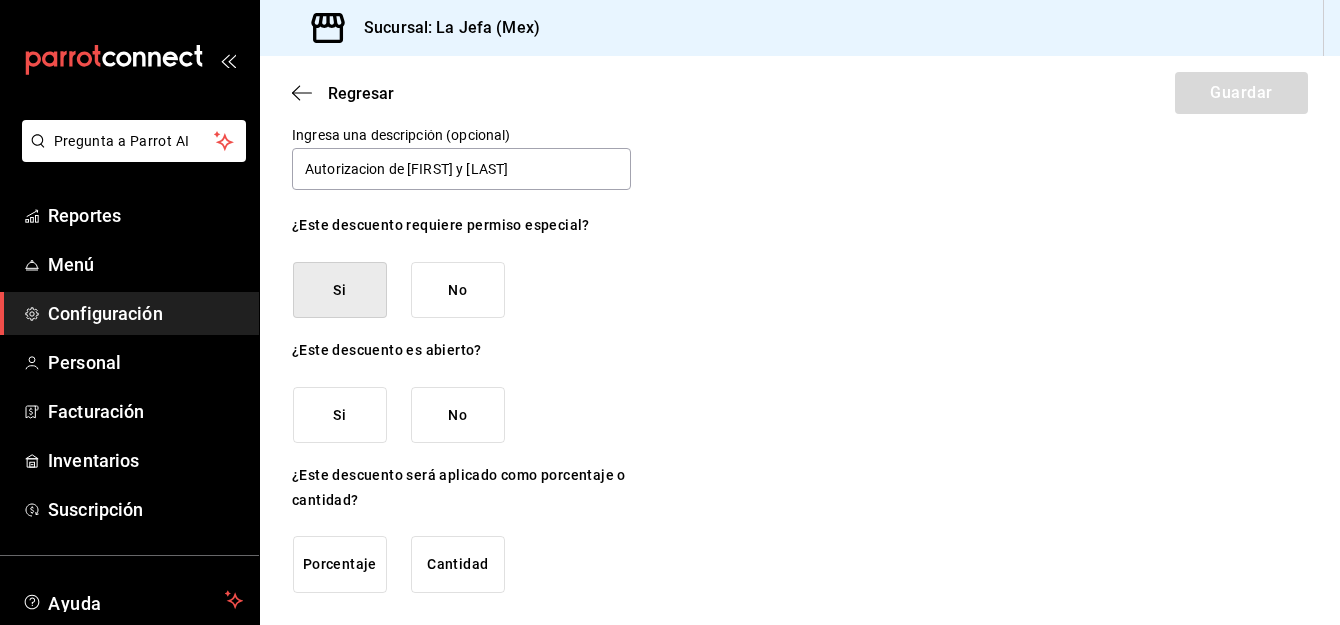 click on "No" at bounding box center [458, 415] 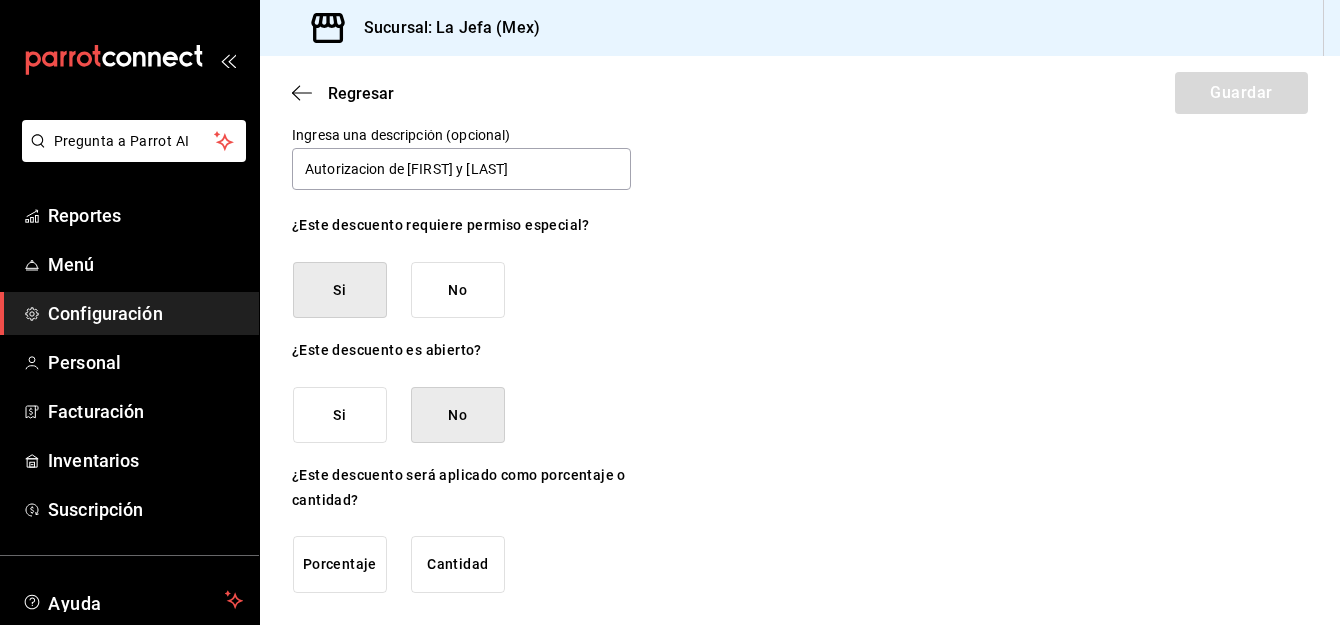 click on "Porcentaje" at bounding box center (340, 564) 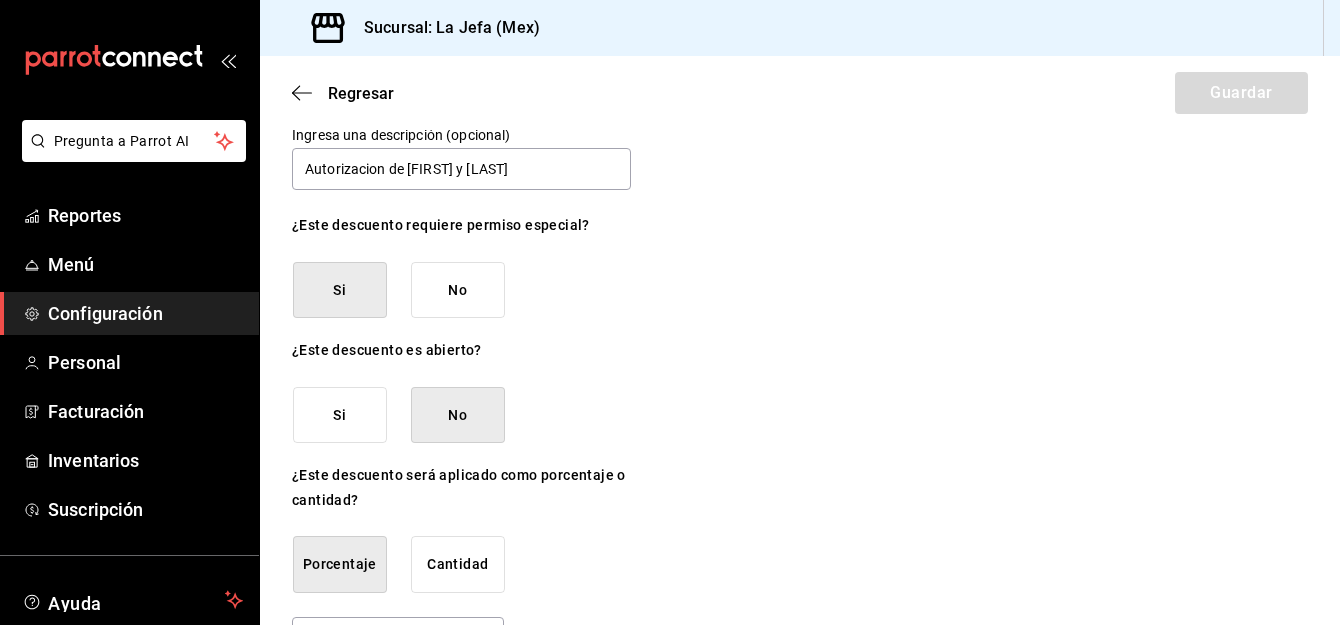 scroll, scrollTop: 263, scrollLeft: 0, axis: vertical 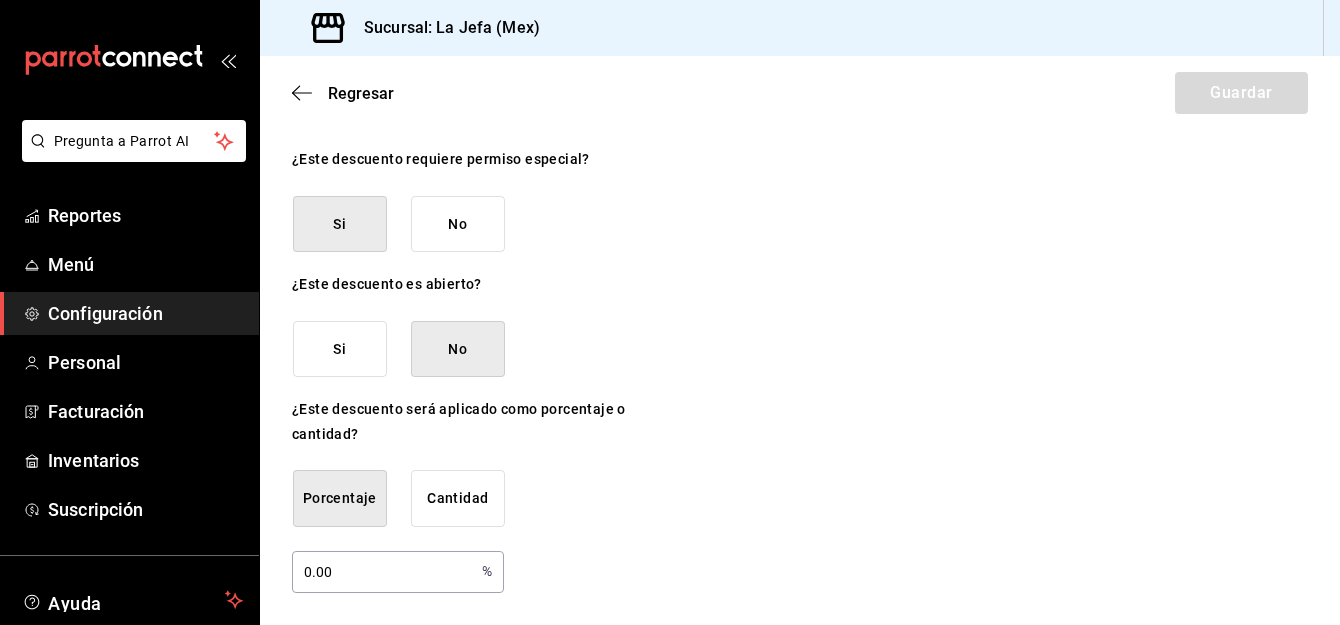 click on "0.00" at bounding box center (383, 571) 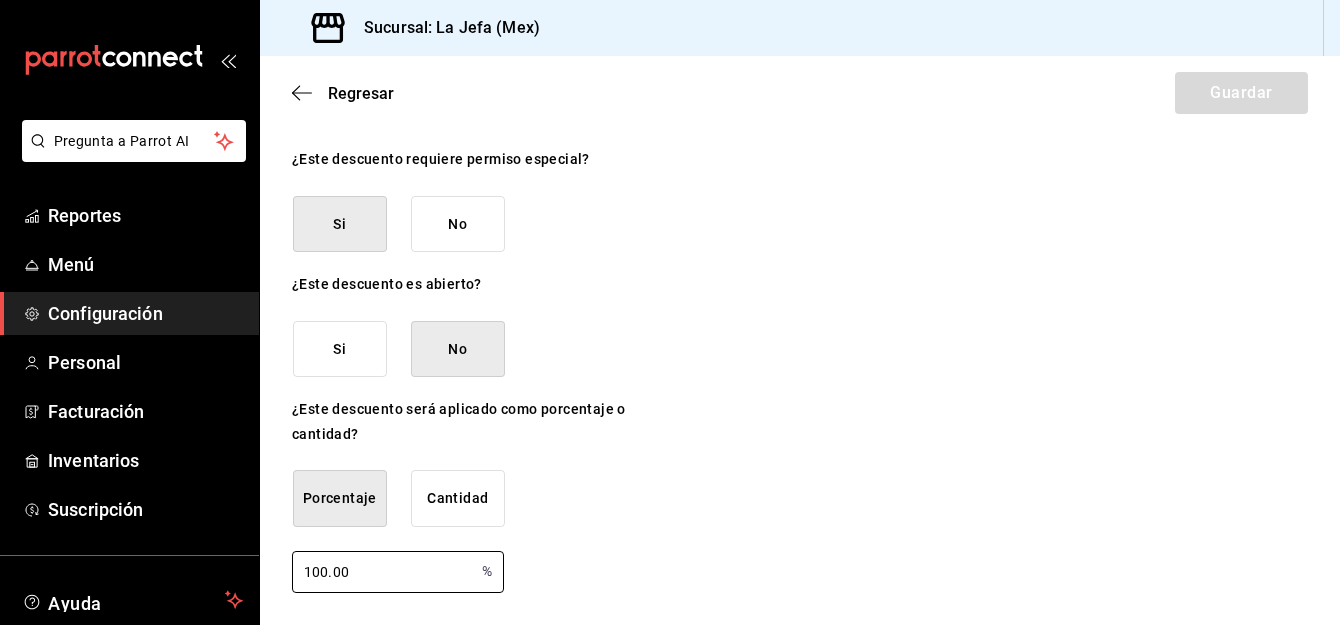 type on "100.00" 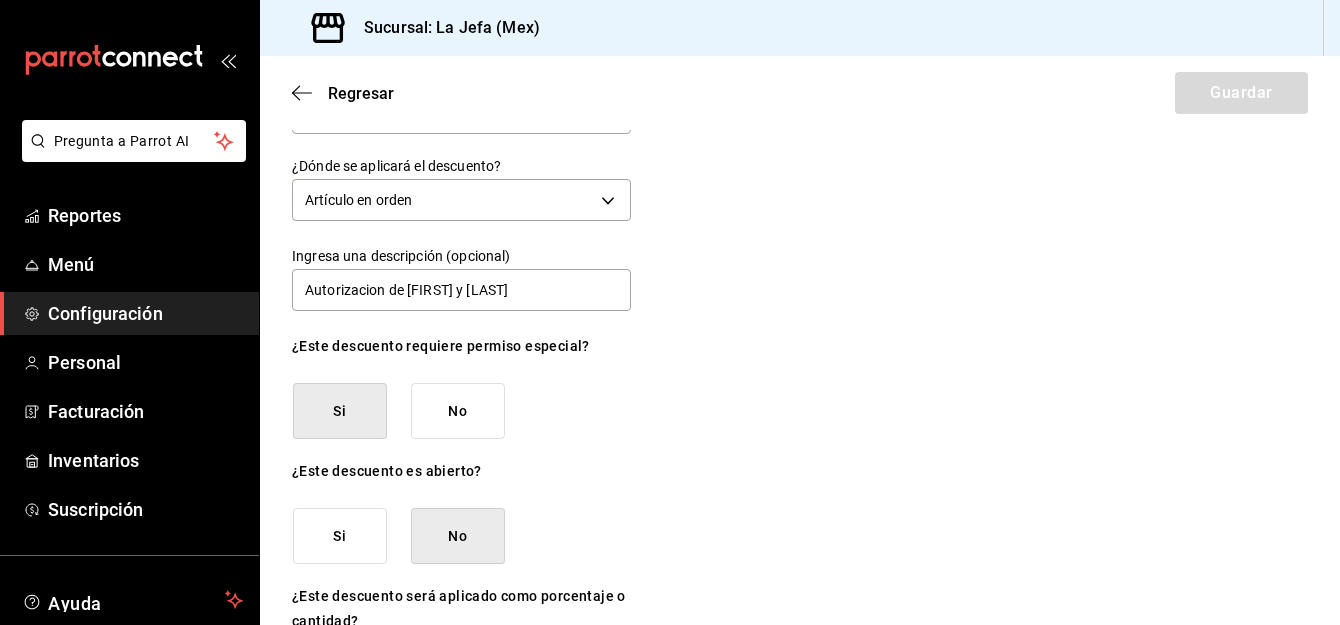 scroll, scrollTop: 0, scrollLeft: 0, axis: both 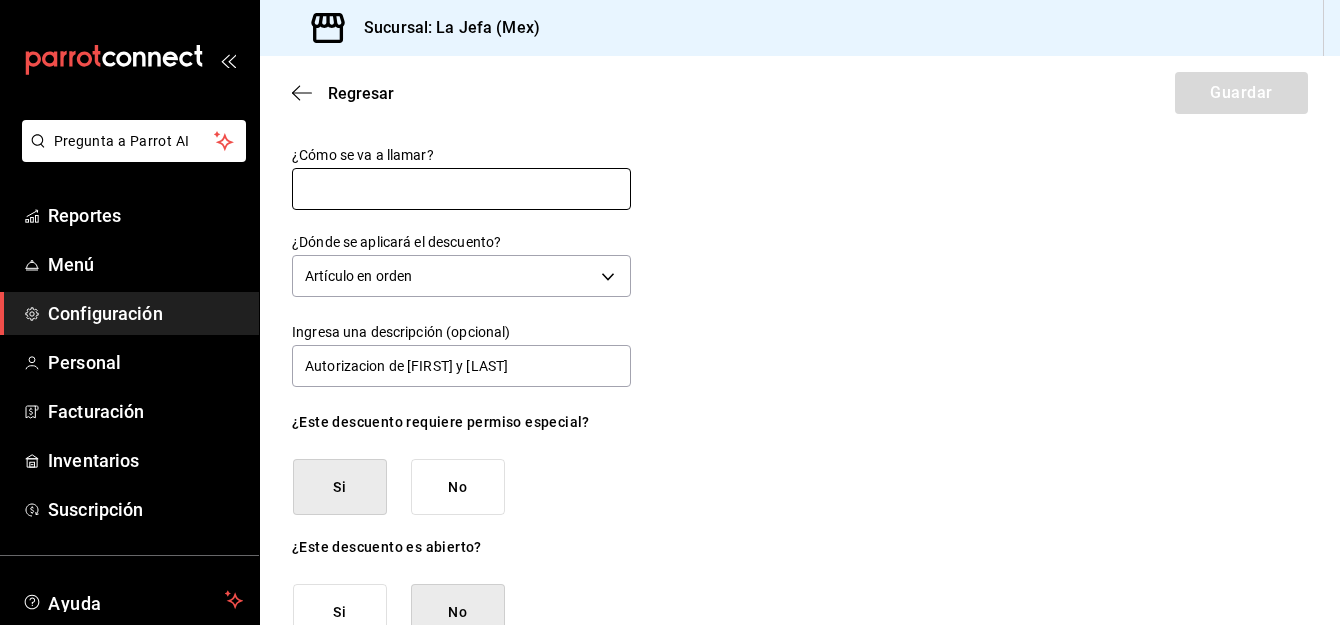 click at bounding box center [461, 189] 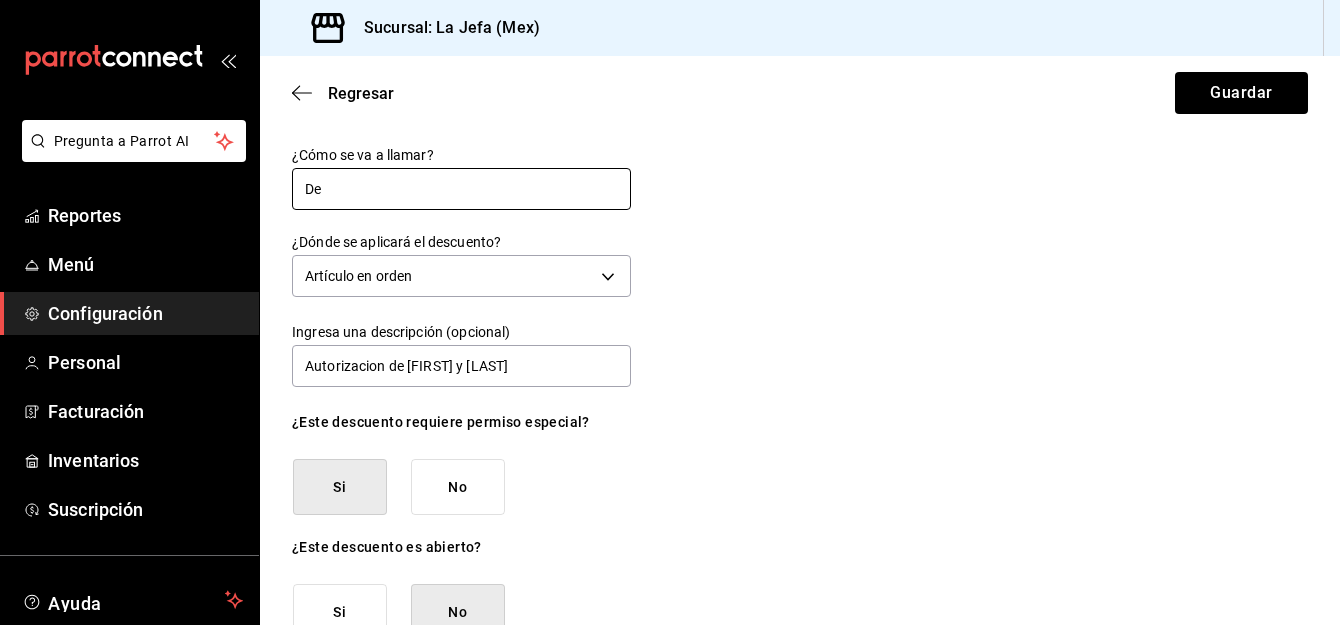 type on "D" 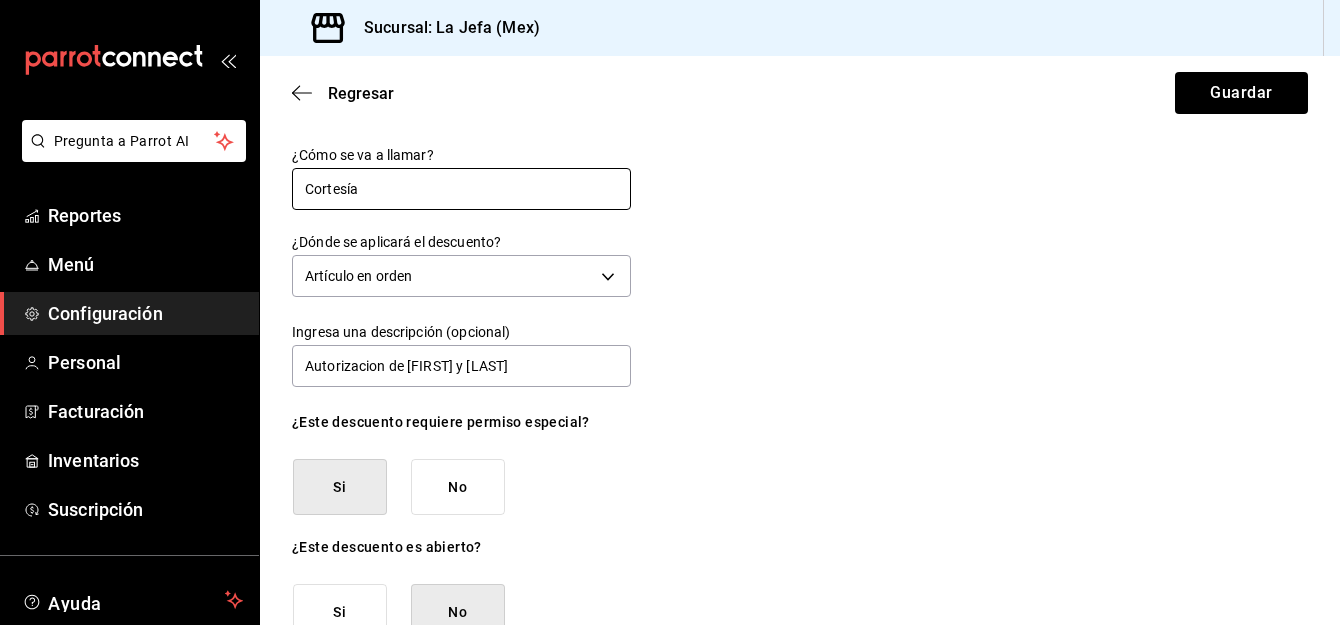type on "Cortesía" 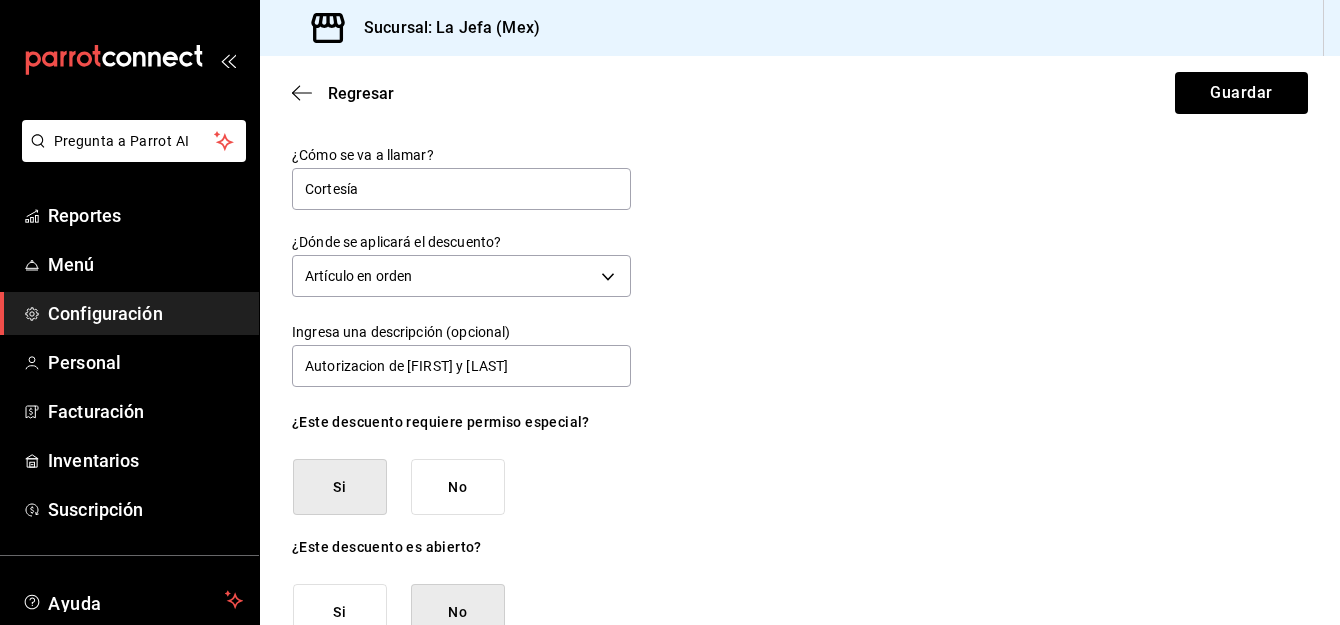 click on "¿Cómo se va a llamar? Cortesía ¿Dónde se aplicará el descuento? Artículo en orden ORDER_ITEM Ingresa una descripción (opcional) Autorizacion de [FIRST] y [LAST] ¿Este descuento requiere permiso especial? Si No ¿Este descuento es abierto? Si No ¿Este descuento será aplicado como porcentaje o cantidad? Porcentaje Cantidad 100.00 % ​" at bounding box center (800, 501) 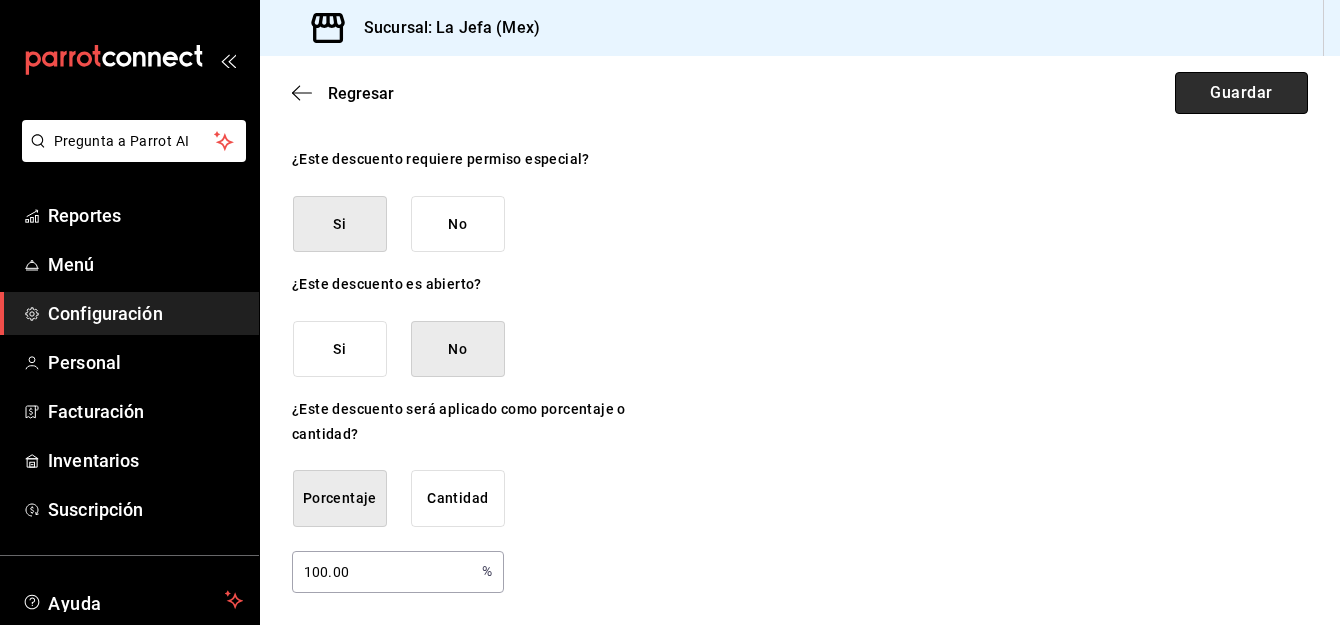 click on "Guardar" at bounding box center [1241, 93] 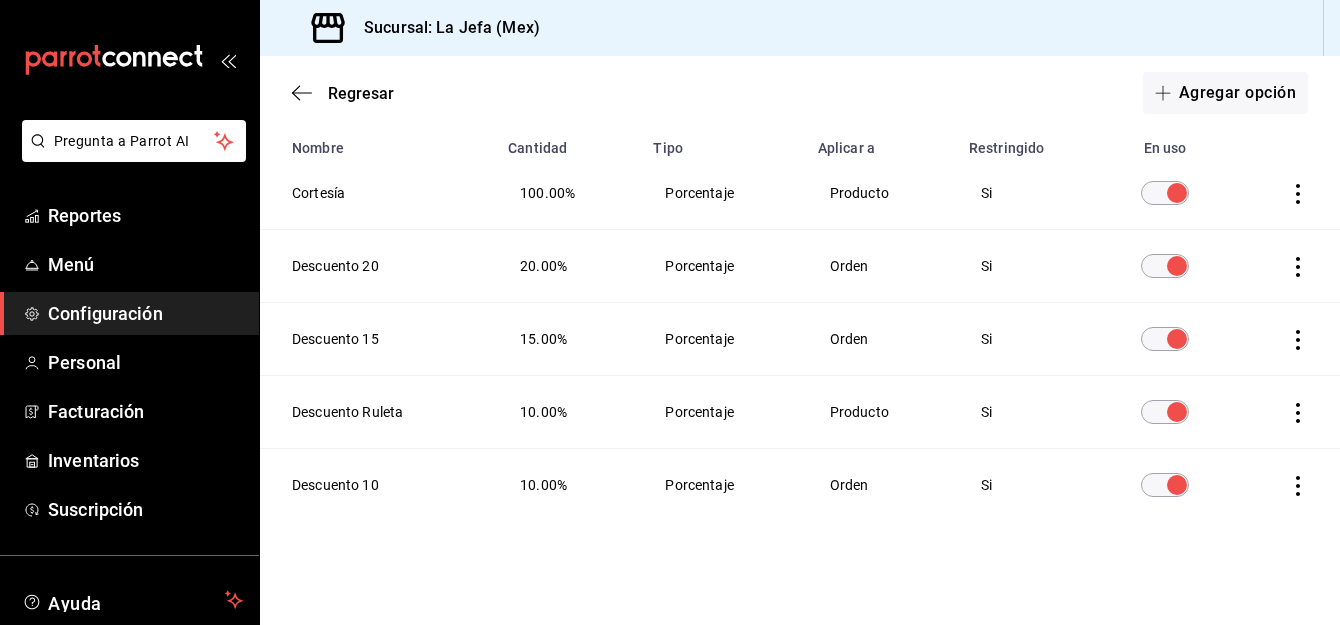 scroll, scrollTop: 0, scrollLeft: 0, axis: both 